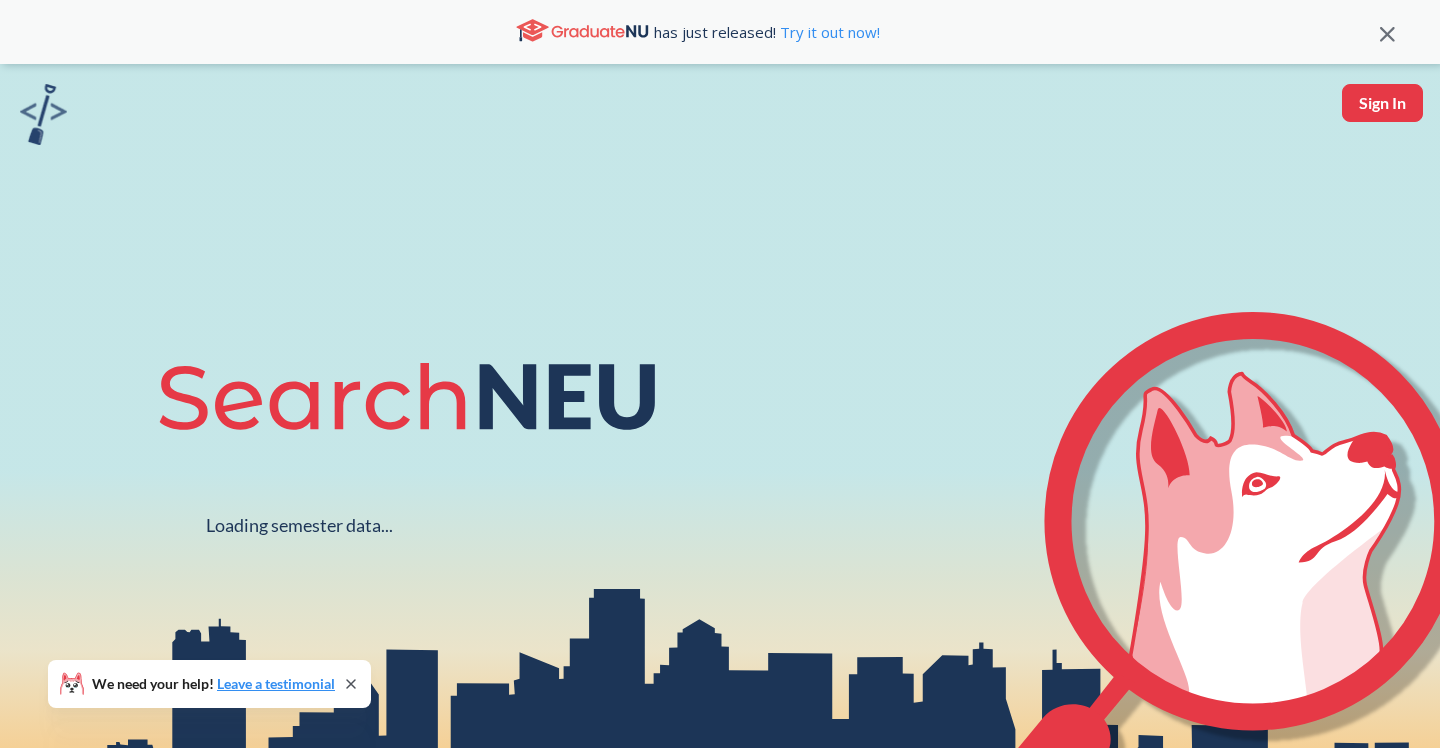 scroll, scrollTop: 0, scrollLeft: 0, axis: both 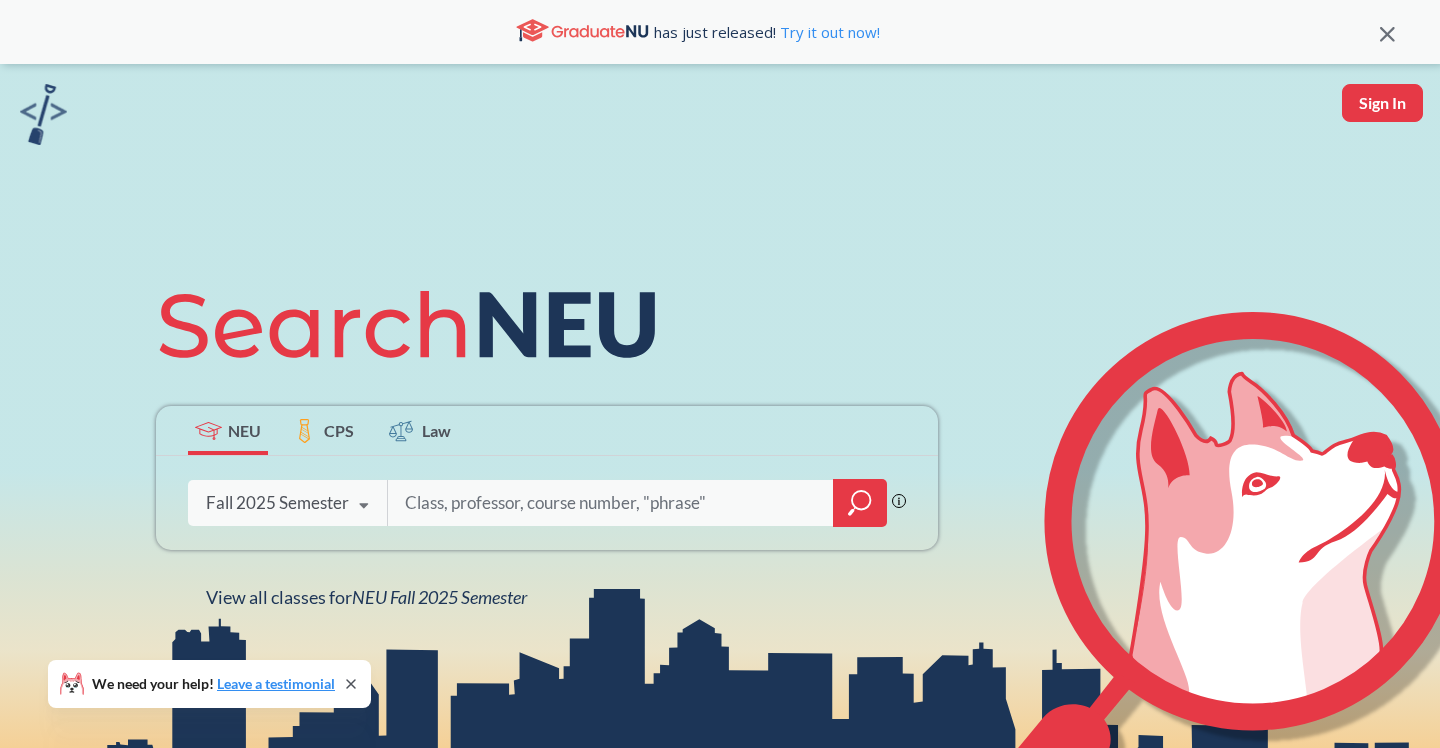 click at bounding box center [611, 503] 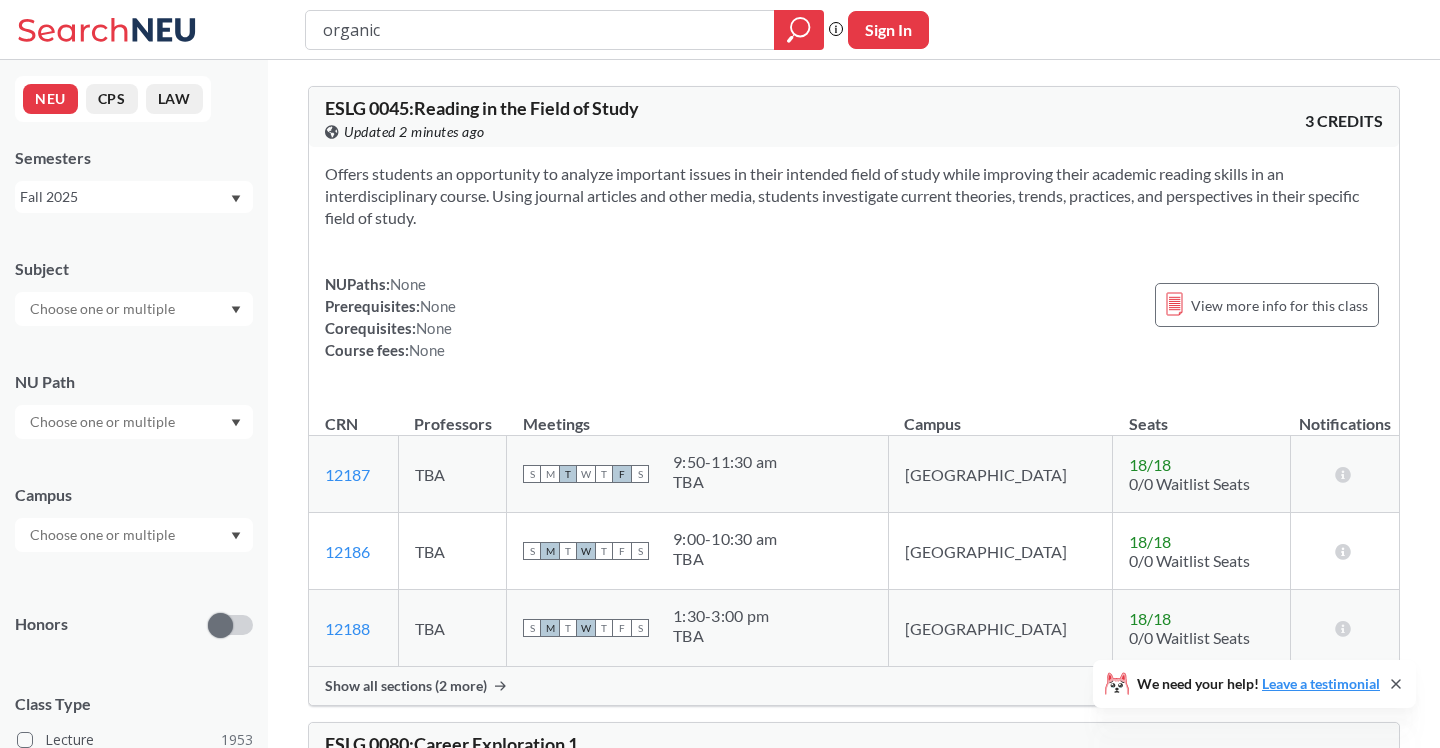 type on "organic" 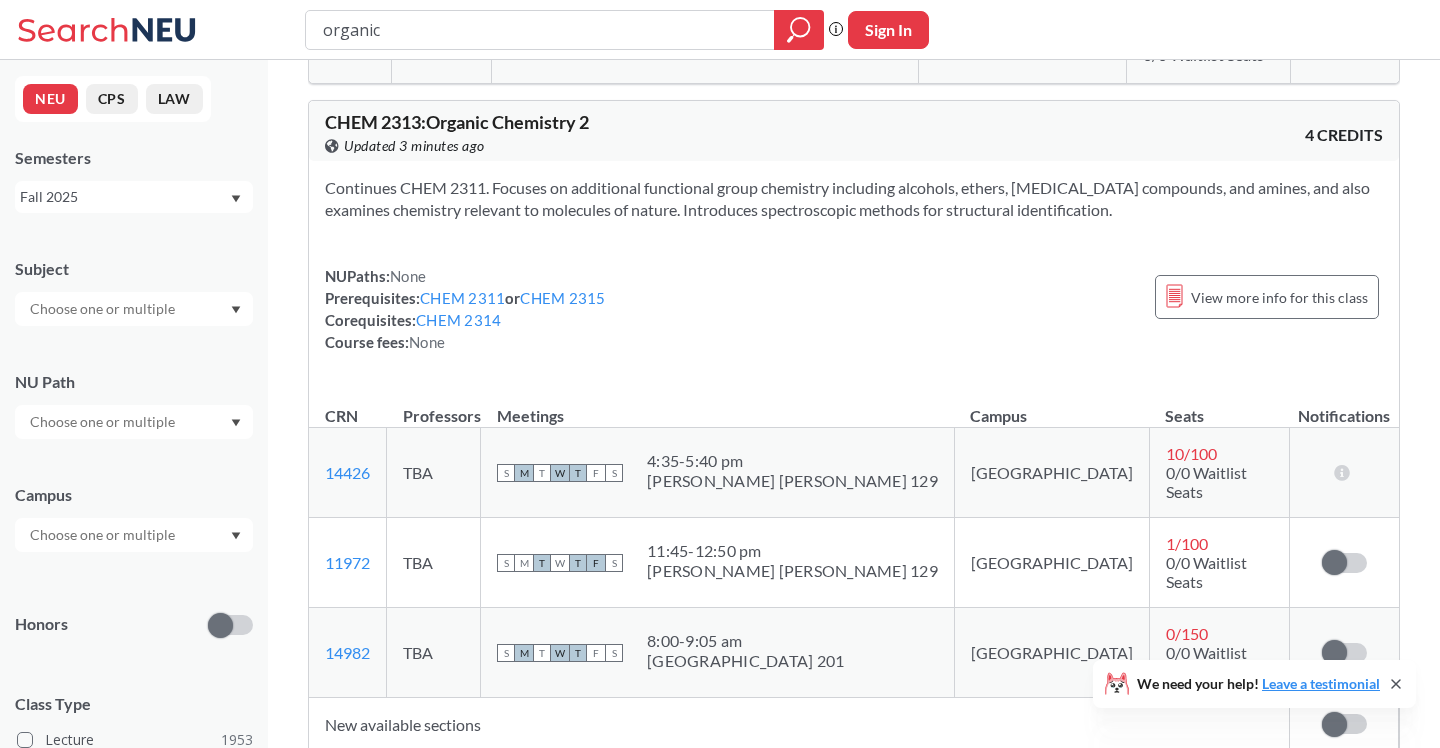 scroll, scrollTop: 2201, scrollLeft: 0, axis: vertical 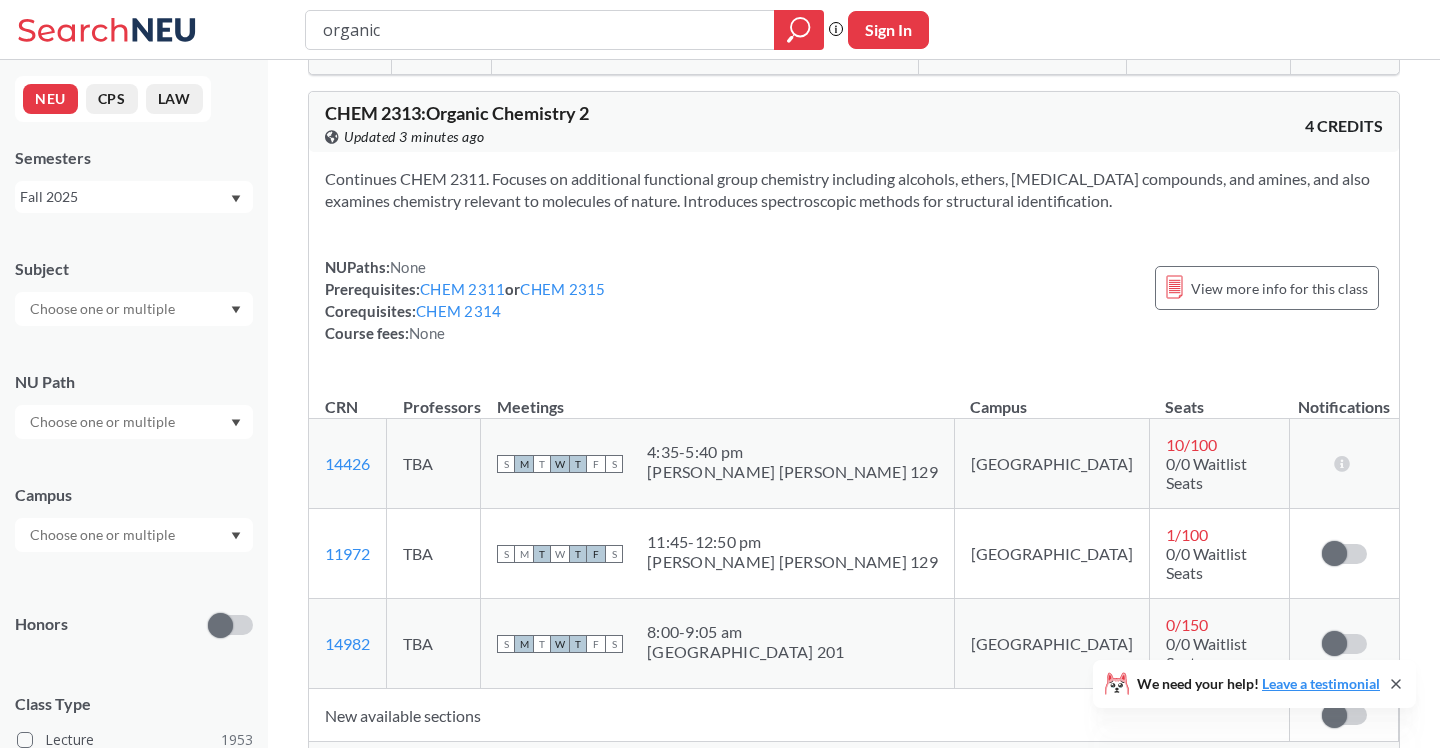 click on "Show all sections (2 more)" at bounding box center (406, 761) 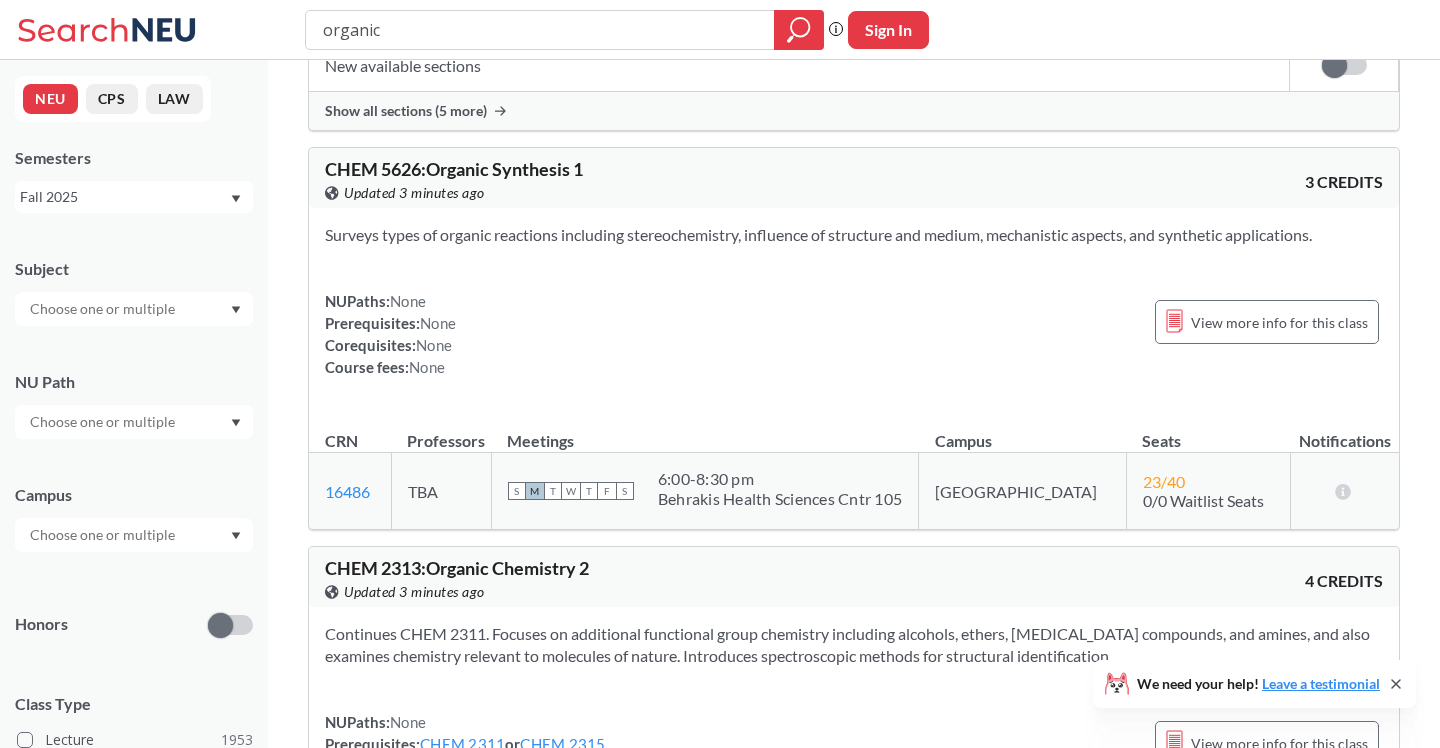 scroll, scrollTop: 1701, scrollLeft: 0, axis: vertical 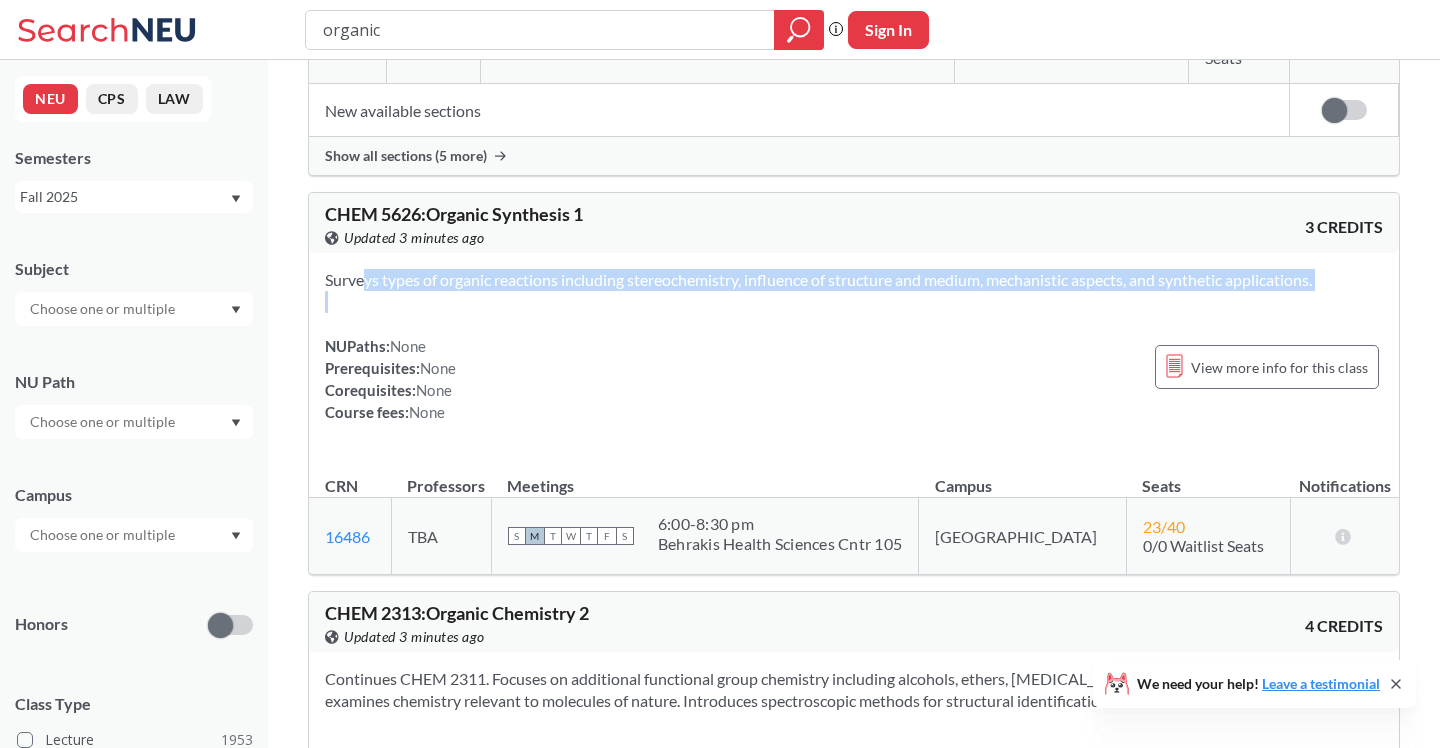 drag, startPoint x: 326, startPoint y: 166, endPoint x: 299, endPoint y: 185, distance: 33.01515 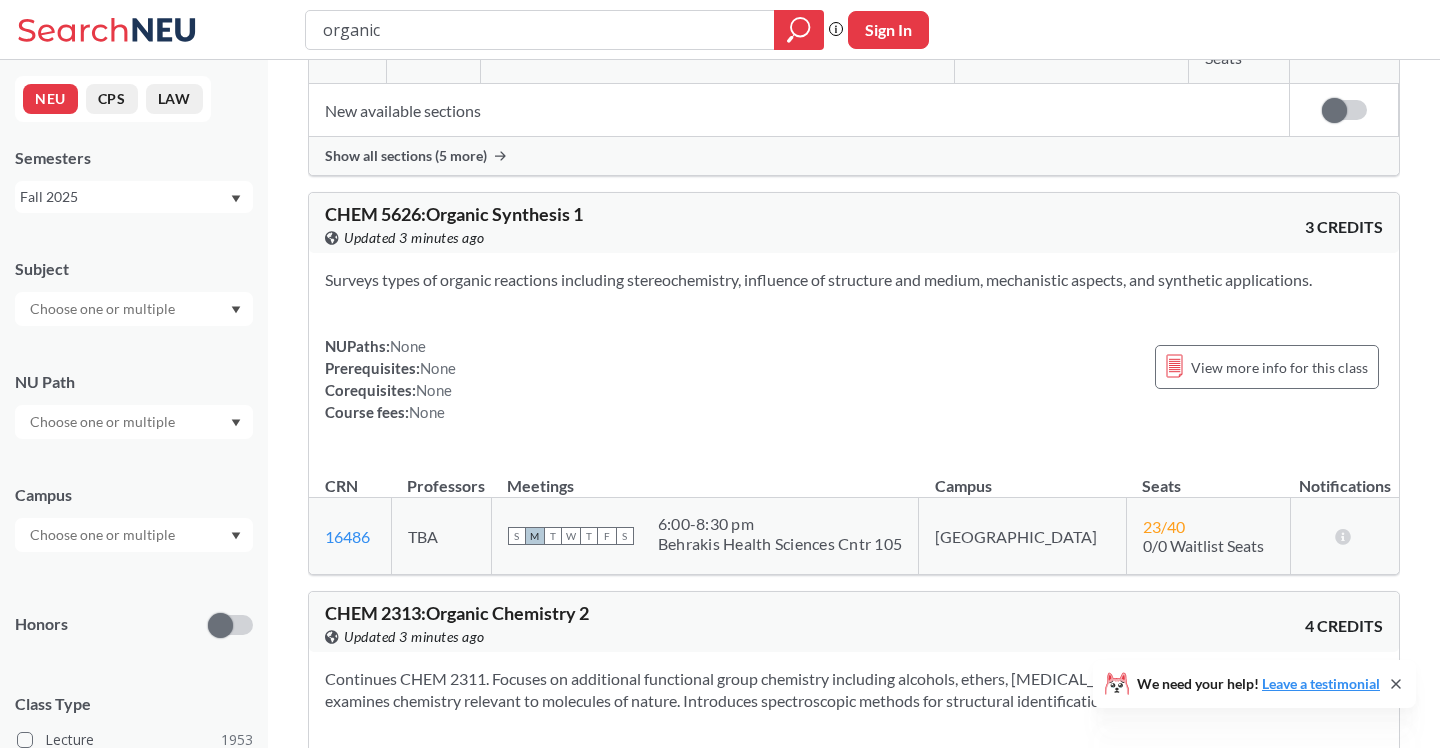 click on "NUPaths:  None Prerequisites:  None Corequisites:  None Course fees:  None View more info for this class" at bounding box center [854, 379] 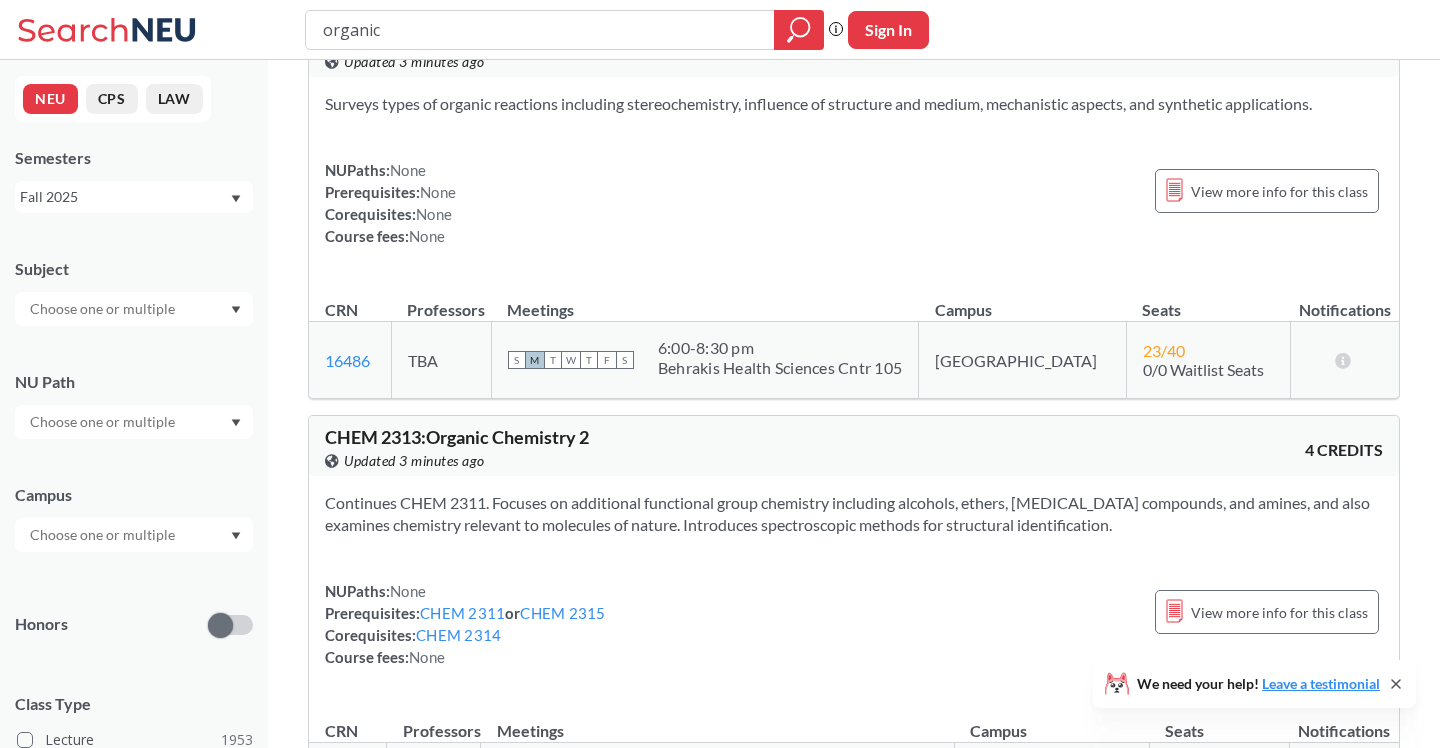 scroll, scrollTop: 2336, scrollLeft: 0, axis: vertical 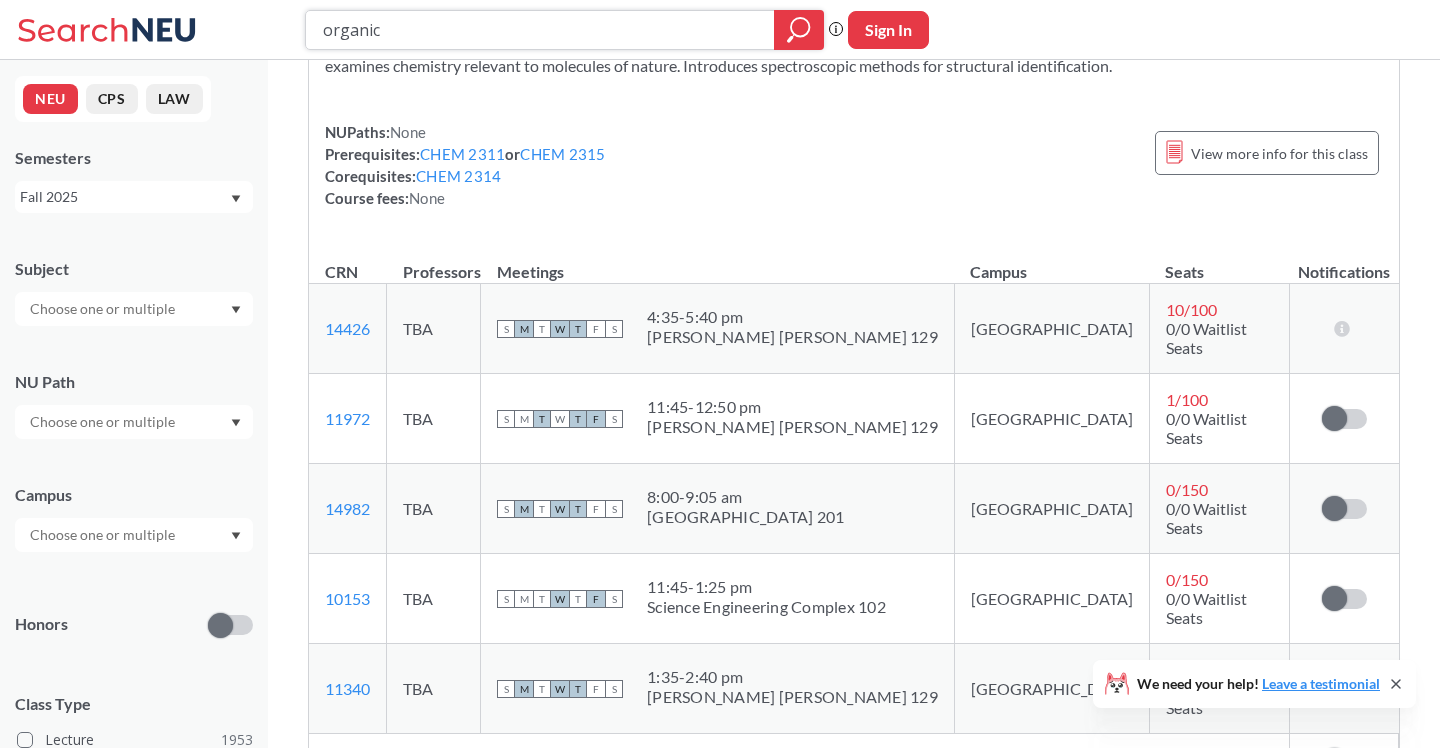 click on "organic" at bounding box center (540, 30) 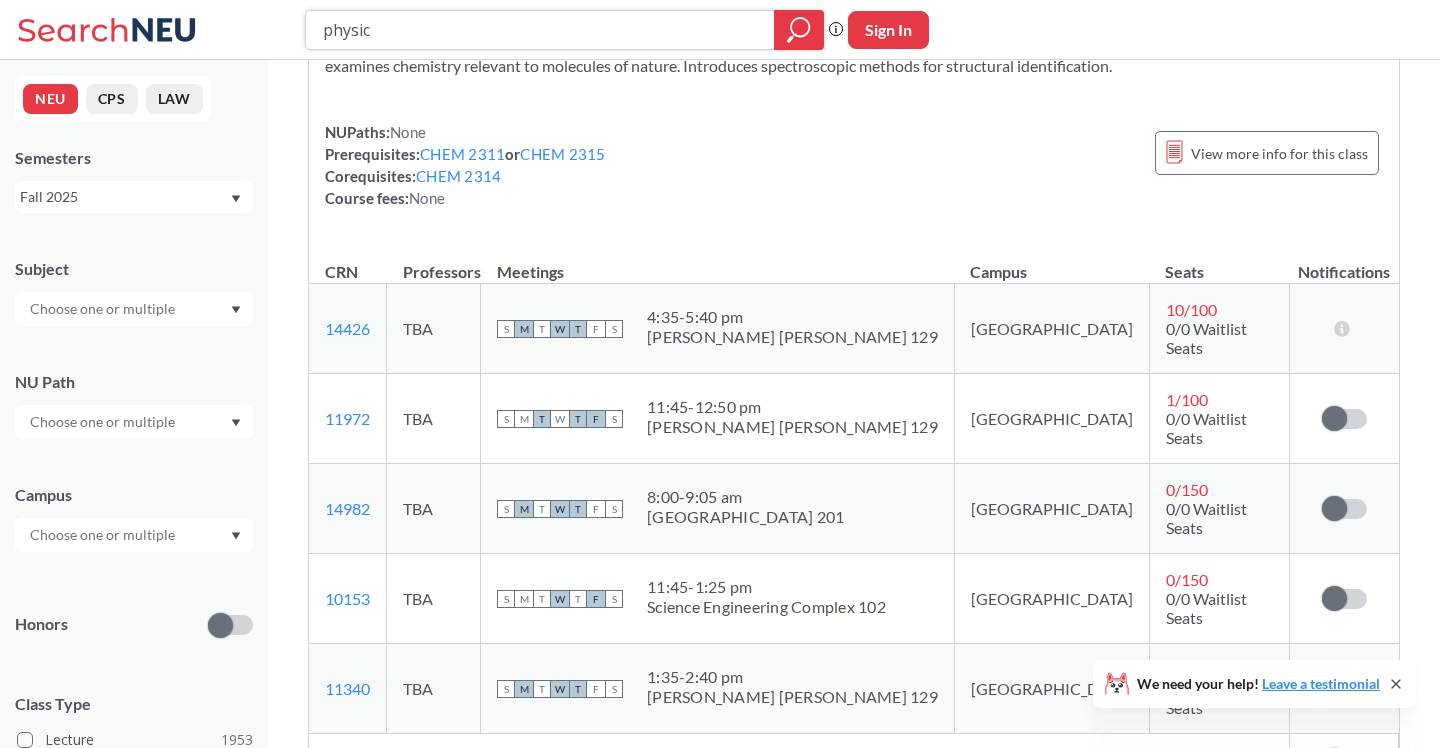 type on "physics" 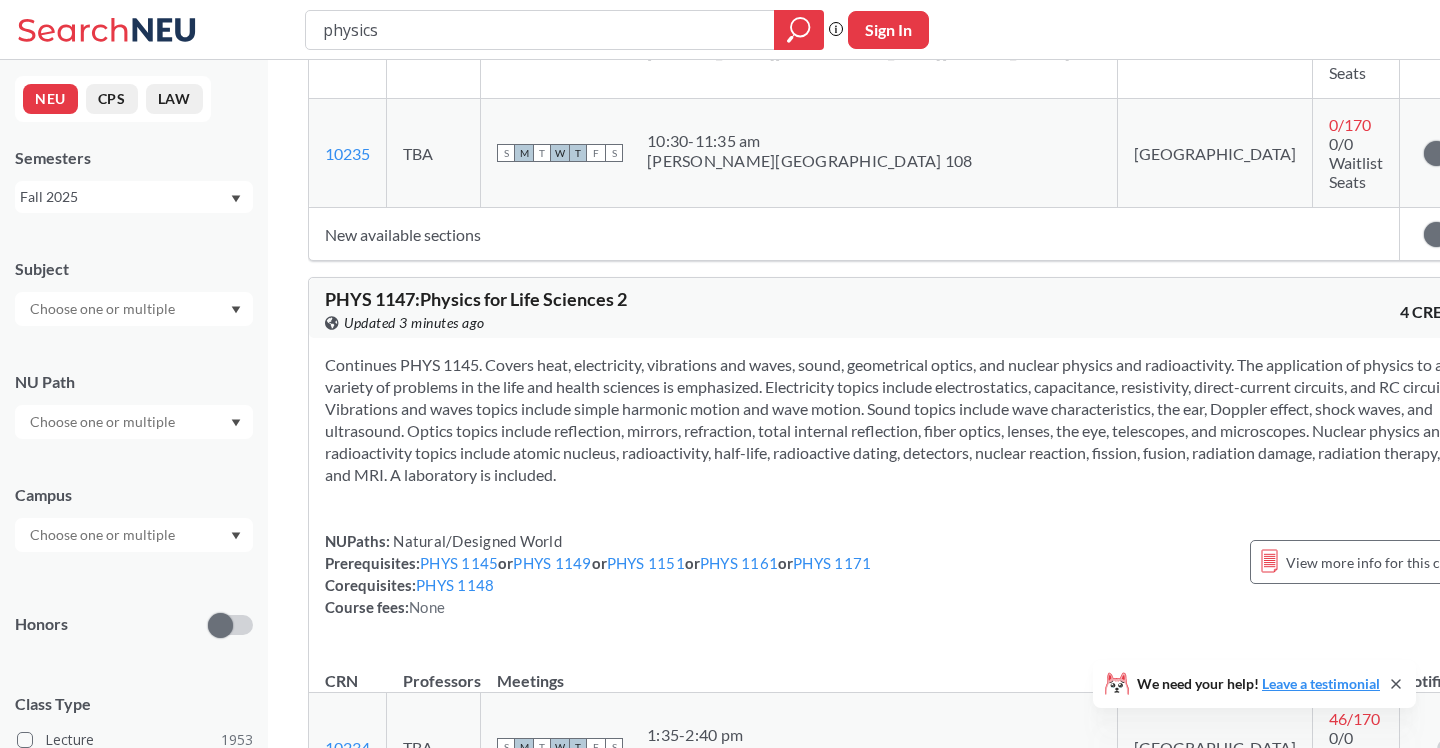 scroll, scrollTop: 7552, scrollLeft: 0, axis: vertical 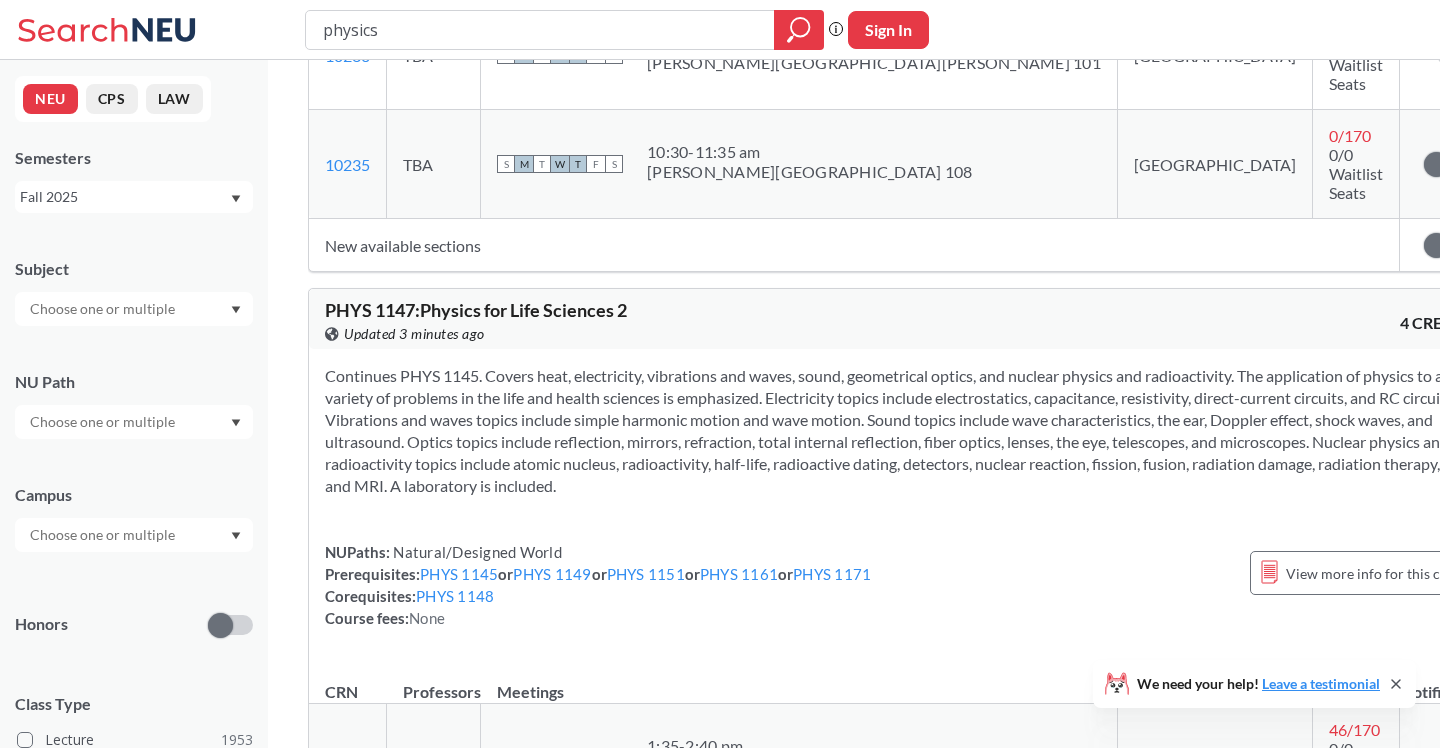 click on "physics" at bounding box center [540, 30] 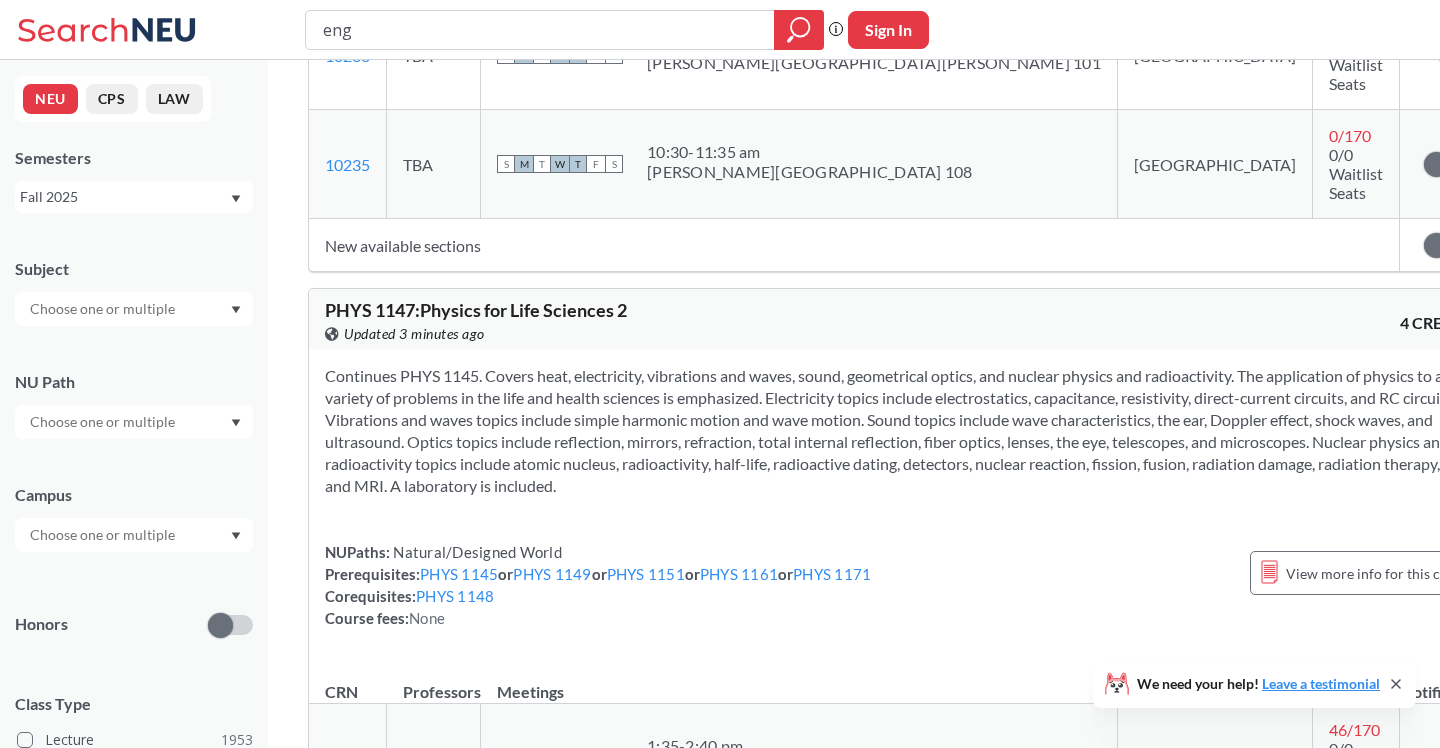 type on "engw" 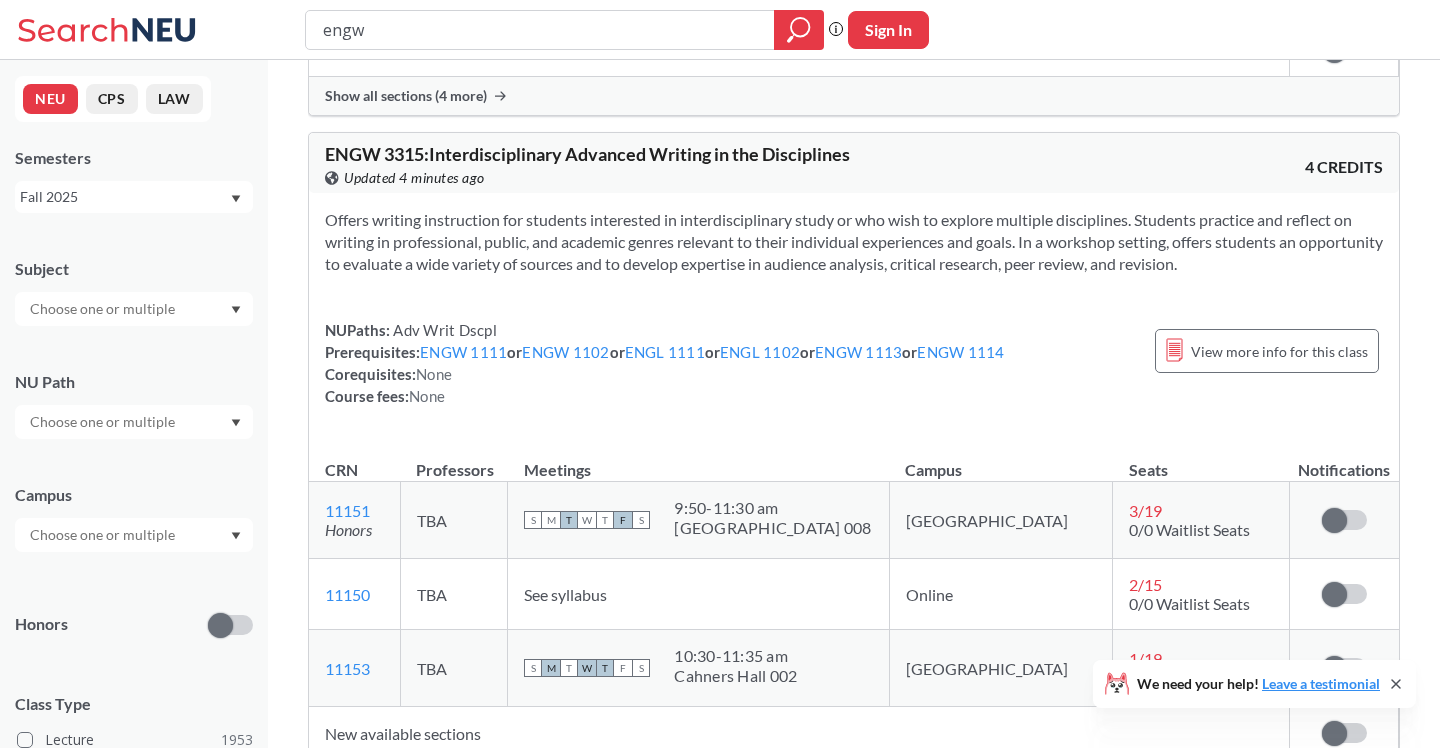 scroll, scrollTop: 8020, scrollLeft: 0, axis: vertical 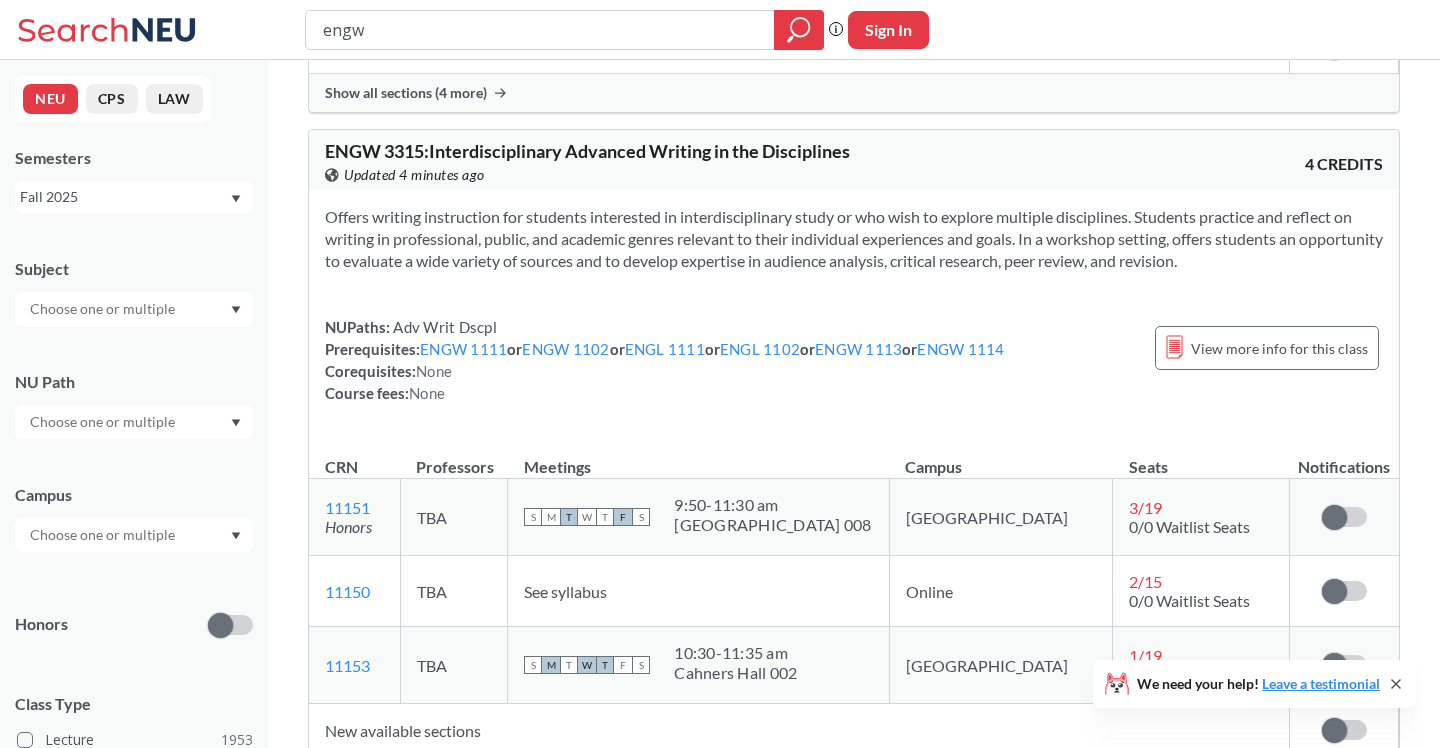 click on "Show all sections (10 more)" at bounding box center (854, 776) 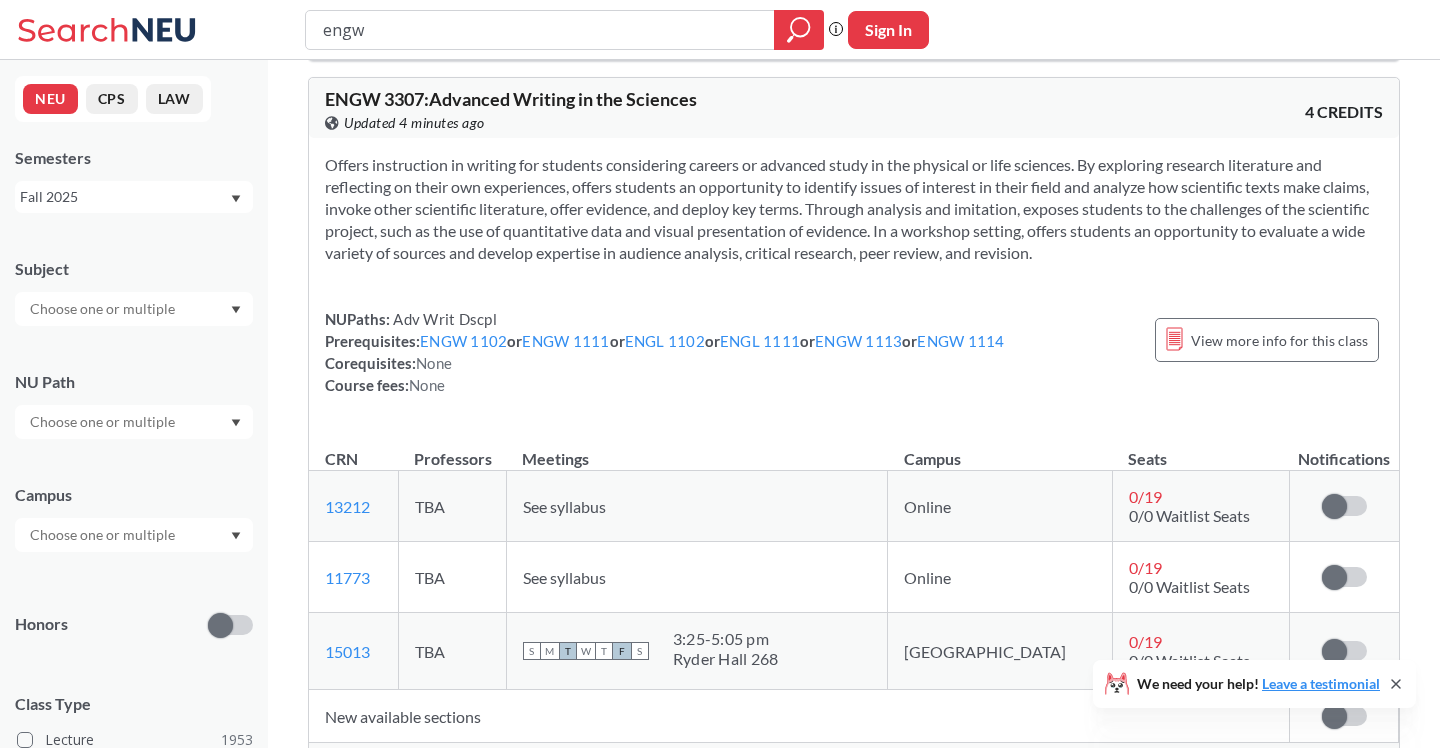 scroll, scrollTop: 1340, scrollLeft: 0, axis: vertical 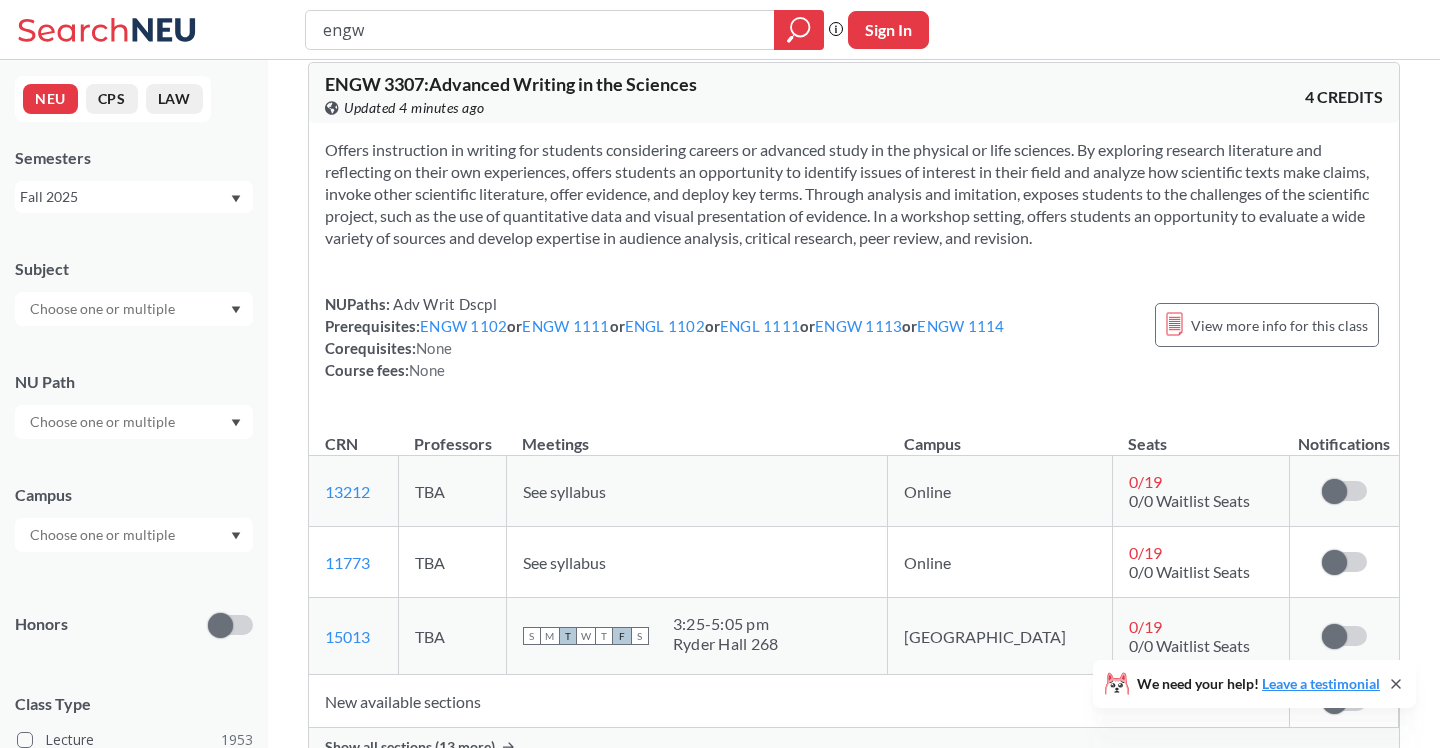 click on "Show all sections (13 more)" at bounding box center (410, 747) 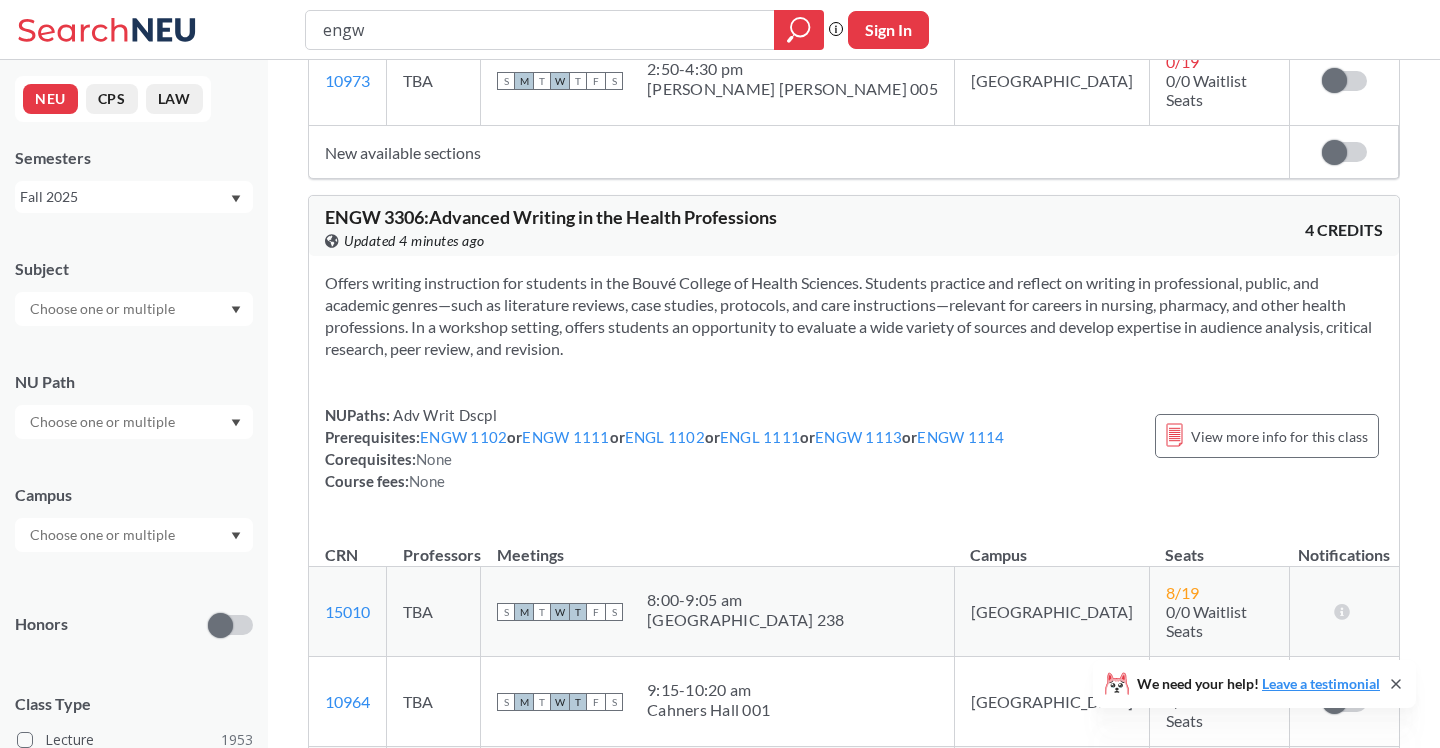 scroll, scrollTop: 7485, scrollLeft: 0, axis: vertical 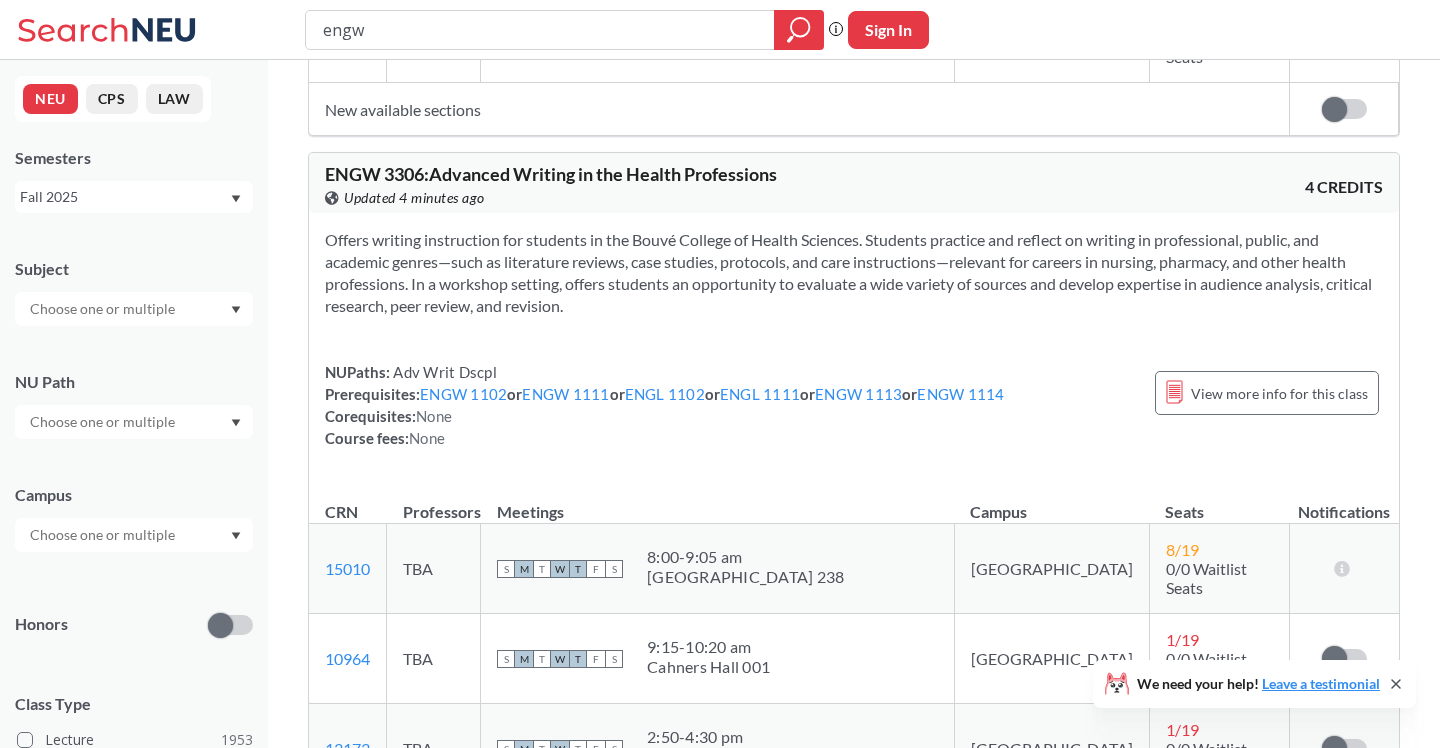 click on "New available sections" at bounding box center [799, 820] 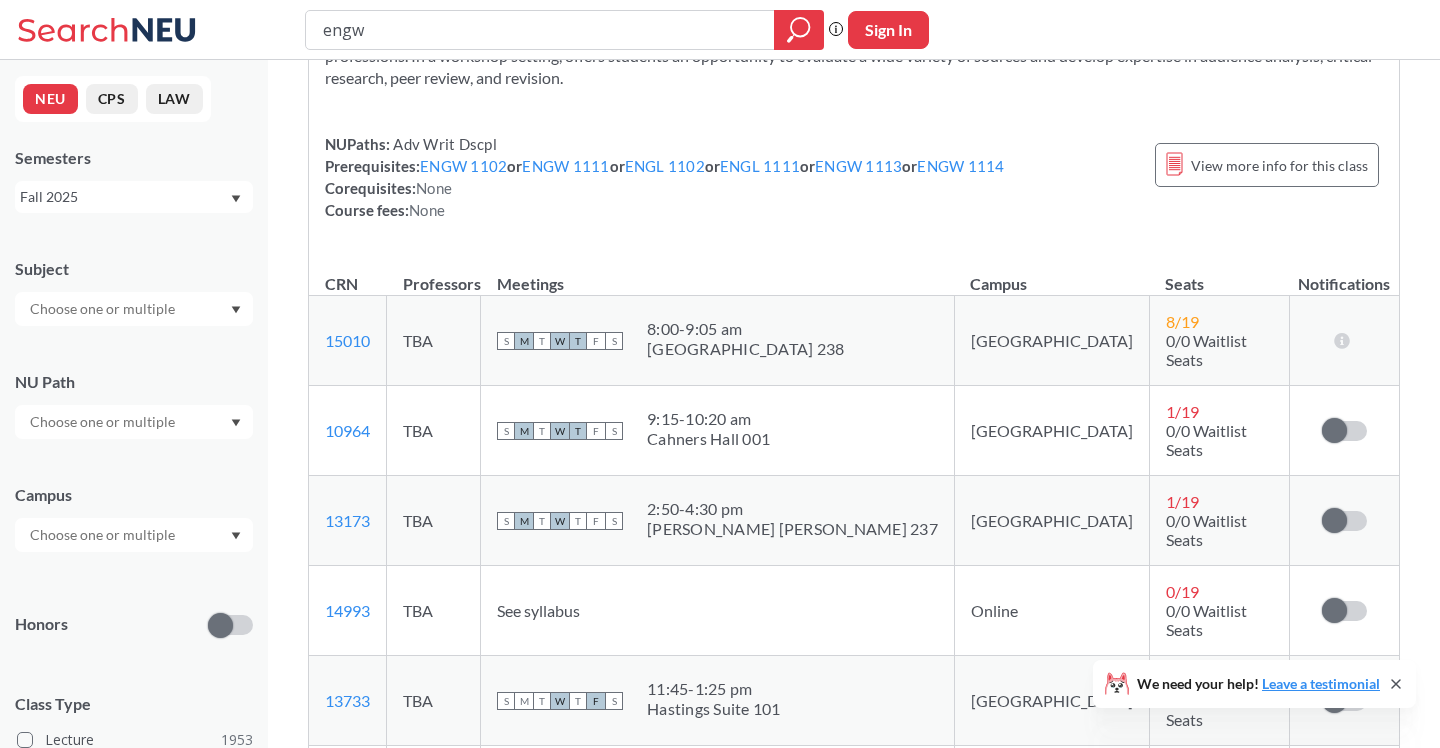 scroll, scrollTop: 7714, scrollLeft: 0, axis: vertical 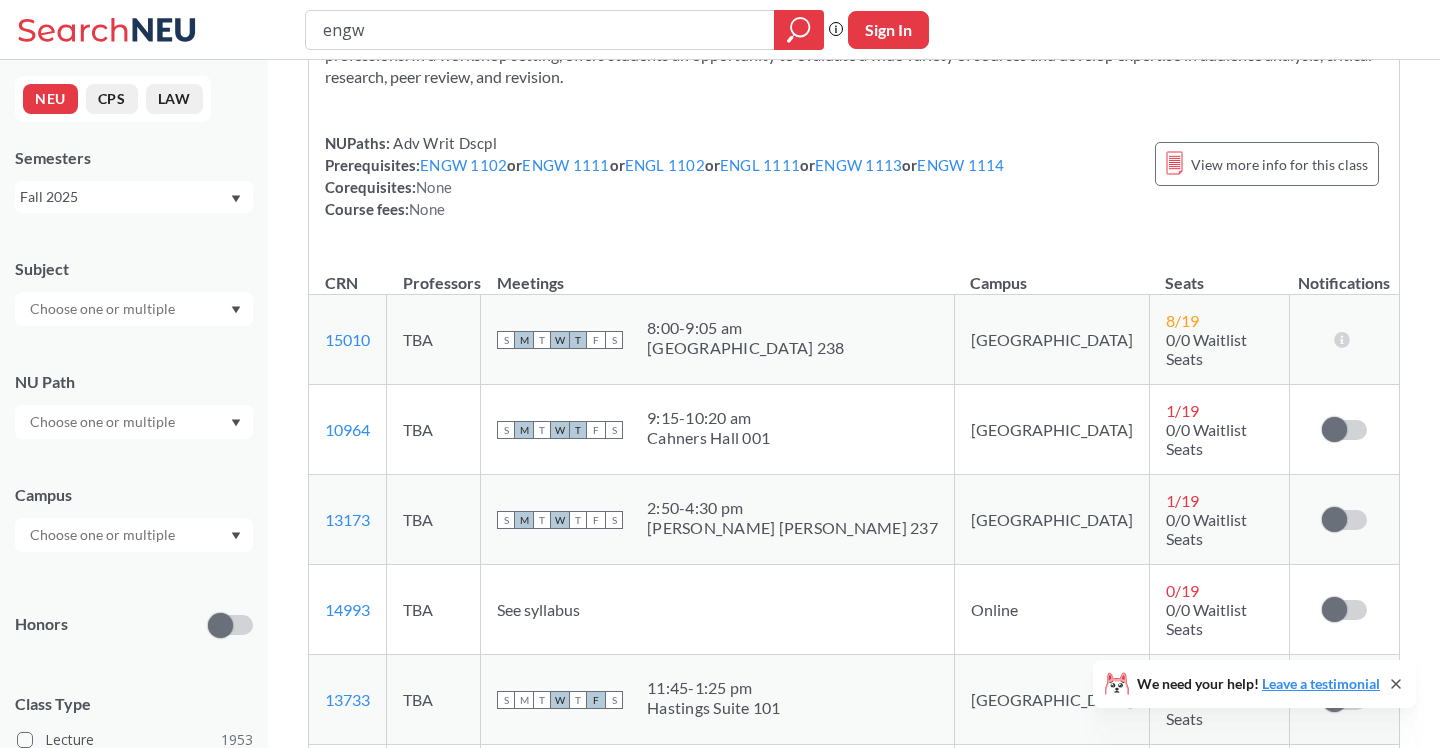 click on "engw" at bounding box center [564, 30] 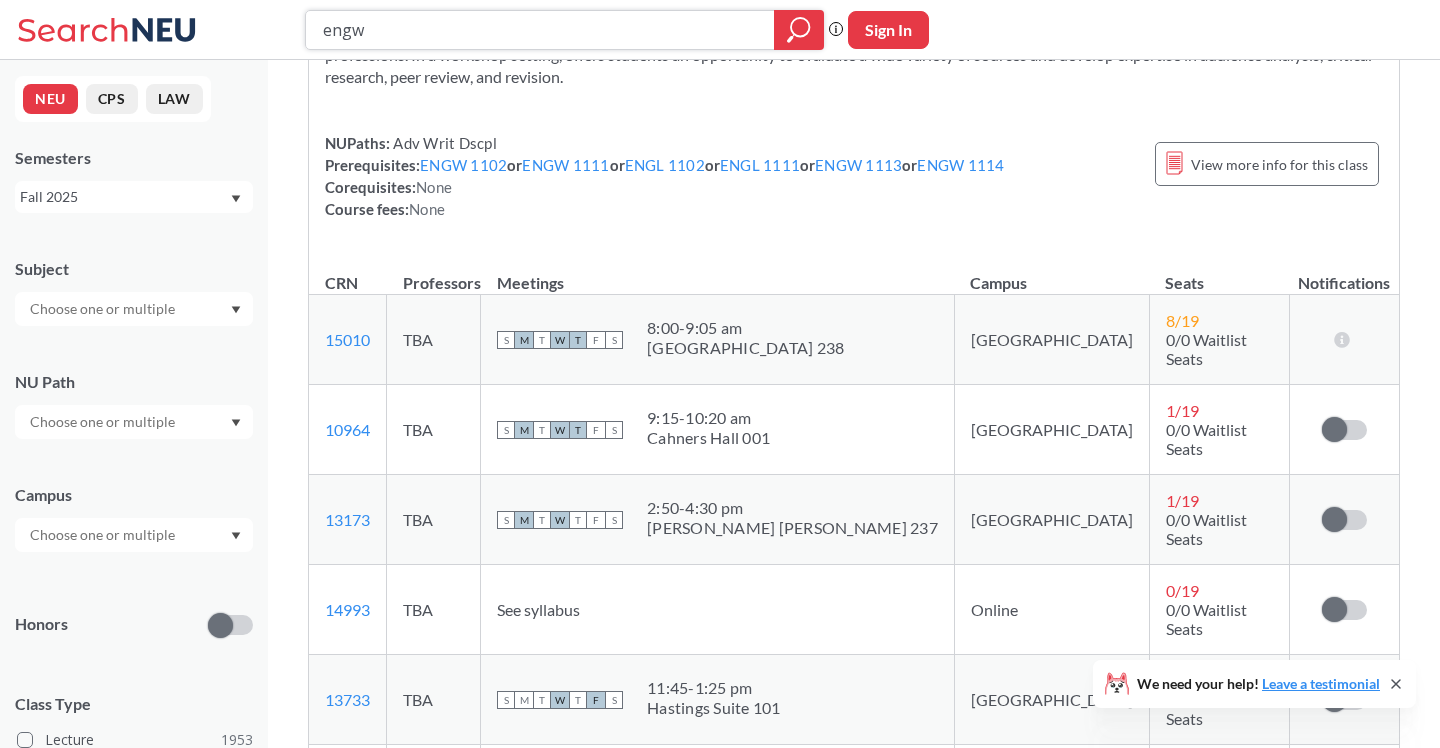 click on "engw" at bounding box center [540, 30] 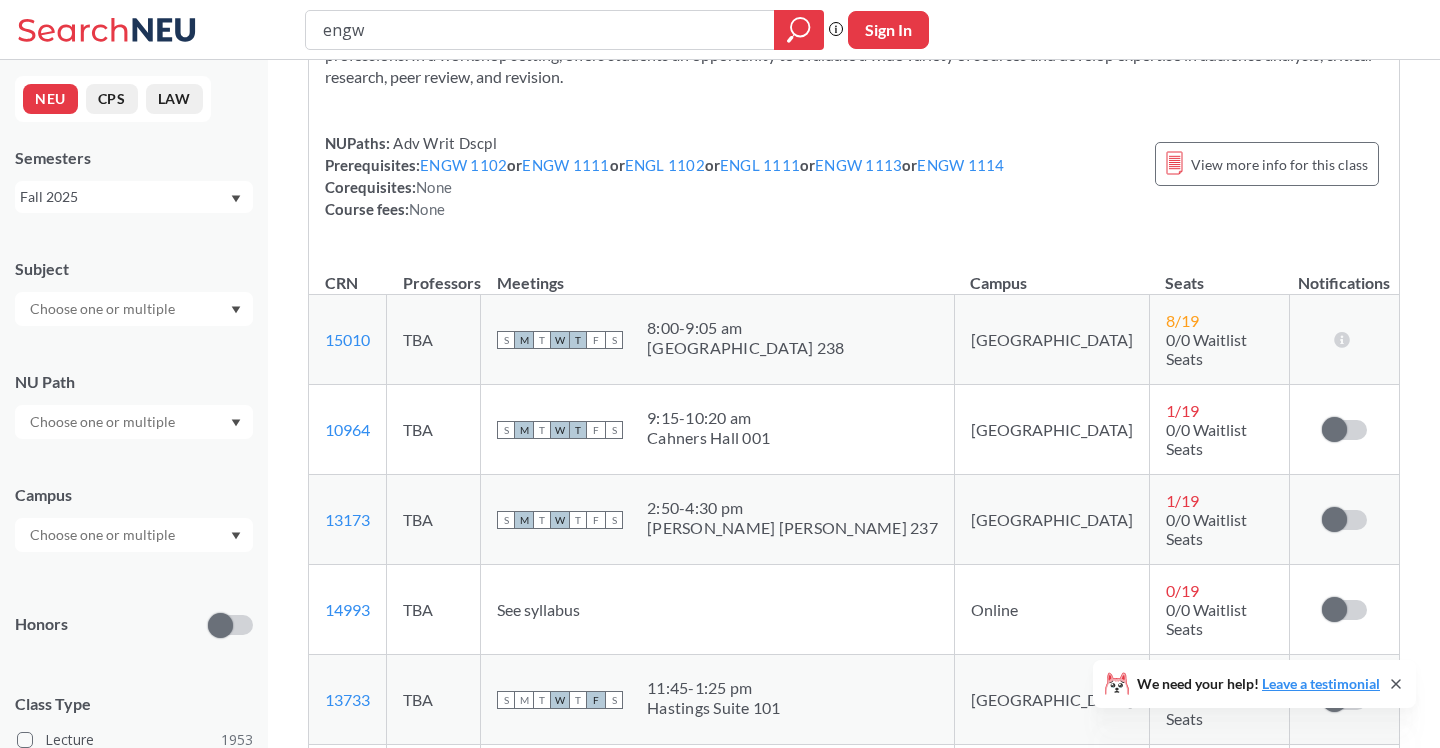 click on "ENGW   1102 :  First-Year Writing for Multilingual Writers View this course on Banner. Updated 4 minutes ago 4 CREDITS
Designed for students whose first or strongest language is not English. Parallels ENGW 1111 but focuses on the concerns of multilingual writers. Students study and practice writing in a workshop setting; read a range of texts in order to describe and evaluate the choices writers make and apply that knowledge to their own writing; explore how writing functions in a variety of academic, professional, and public contexts; and write for various purposes and audiences in multiple genres and media. Offers students an opportunity to learn how to conduct research using primary and secondary sources and to give and receive feedback, to revise their work, and to reflect on their growth as writers.
NUPaths:   1st Yr Writing Prerequisites:  None Corequisites:  None Course fees:  None View more info for this class CRN  Professors   Meetings   Campus   Seats   Notifications  13798 TBA S M T W T" at bounding box center (854, 269) 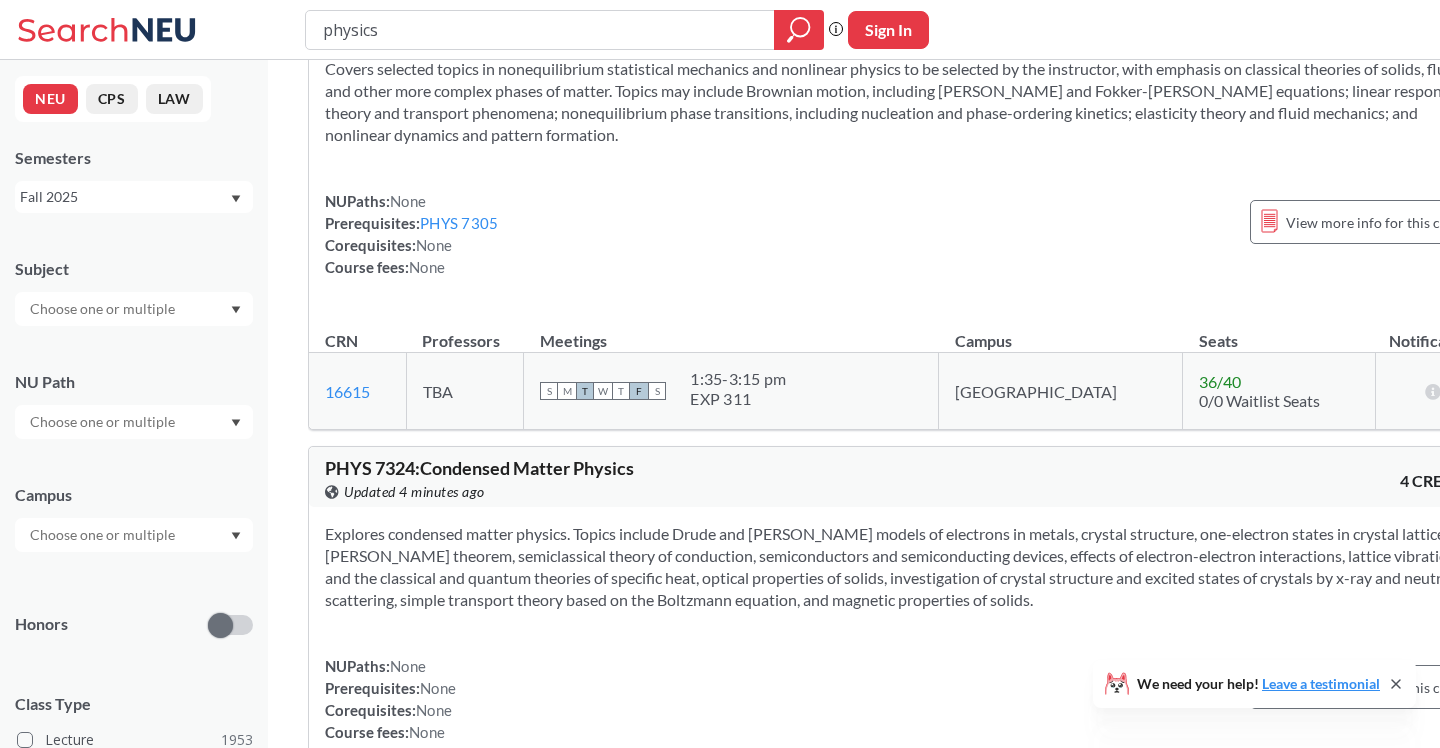 scroll, scrollTop: 4830, scrollLeft: 0, axis: vertical 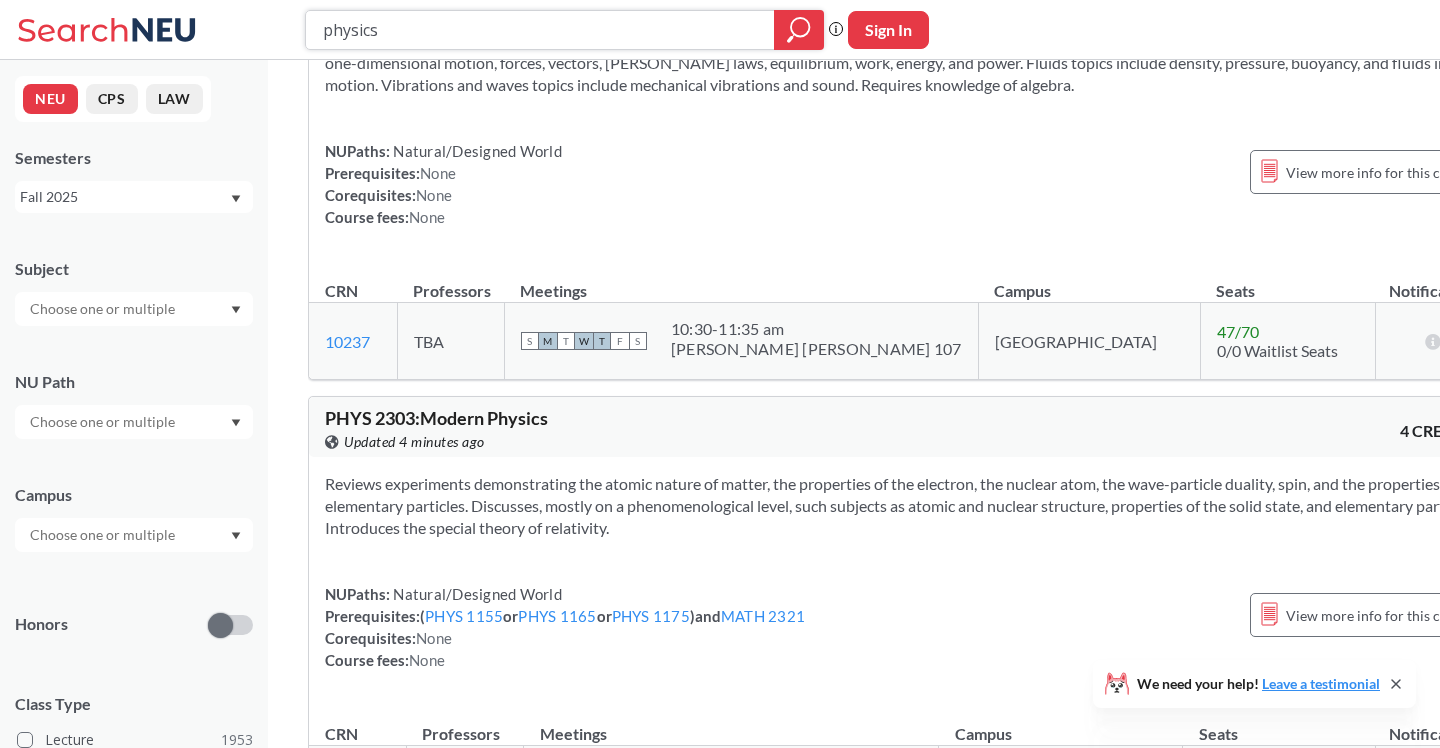 click on "physics" at bounding box center [540, 30] 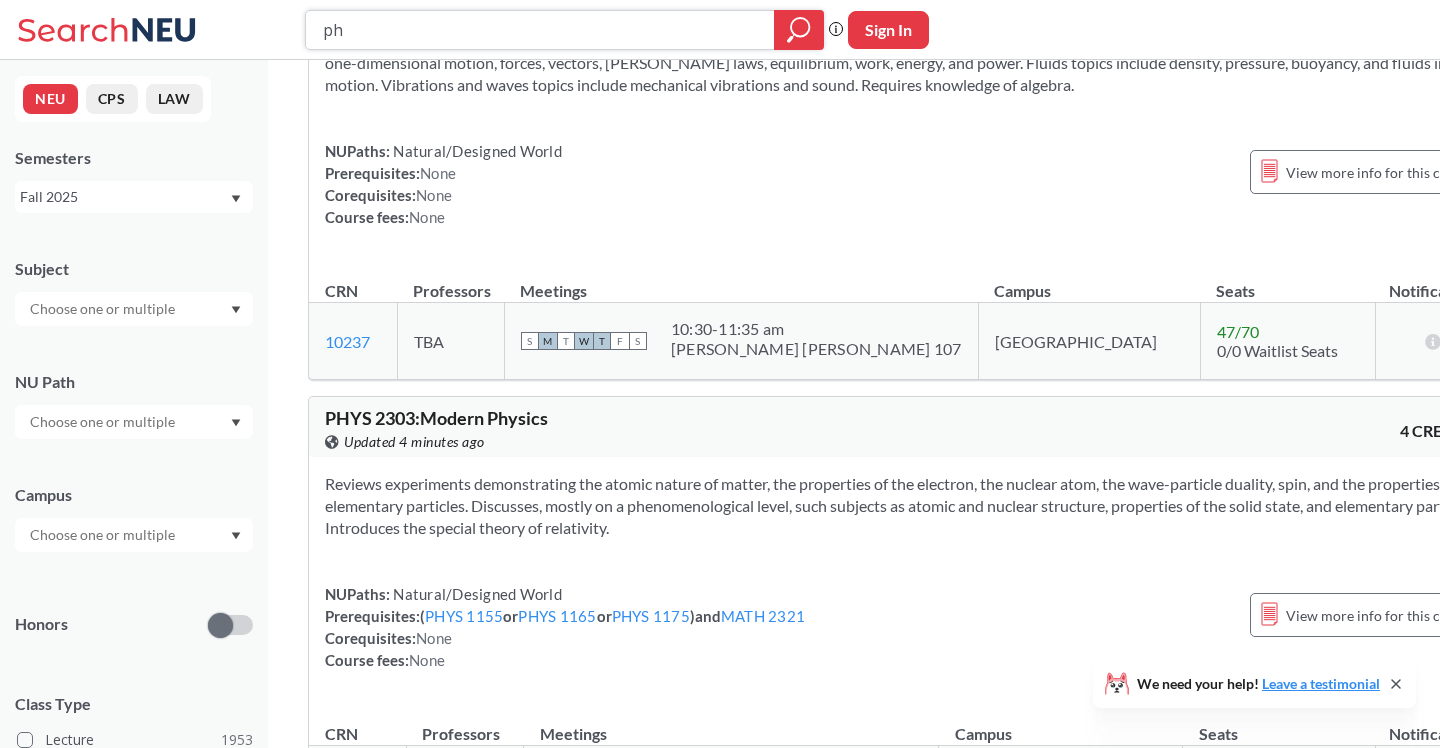 type on "p" 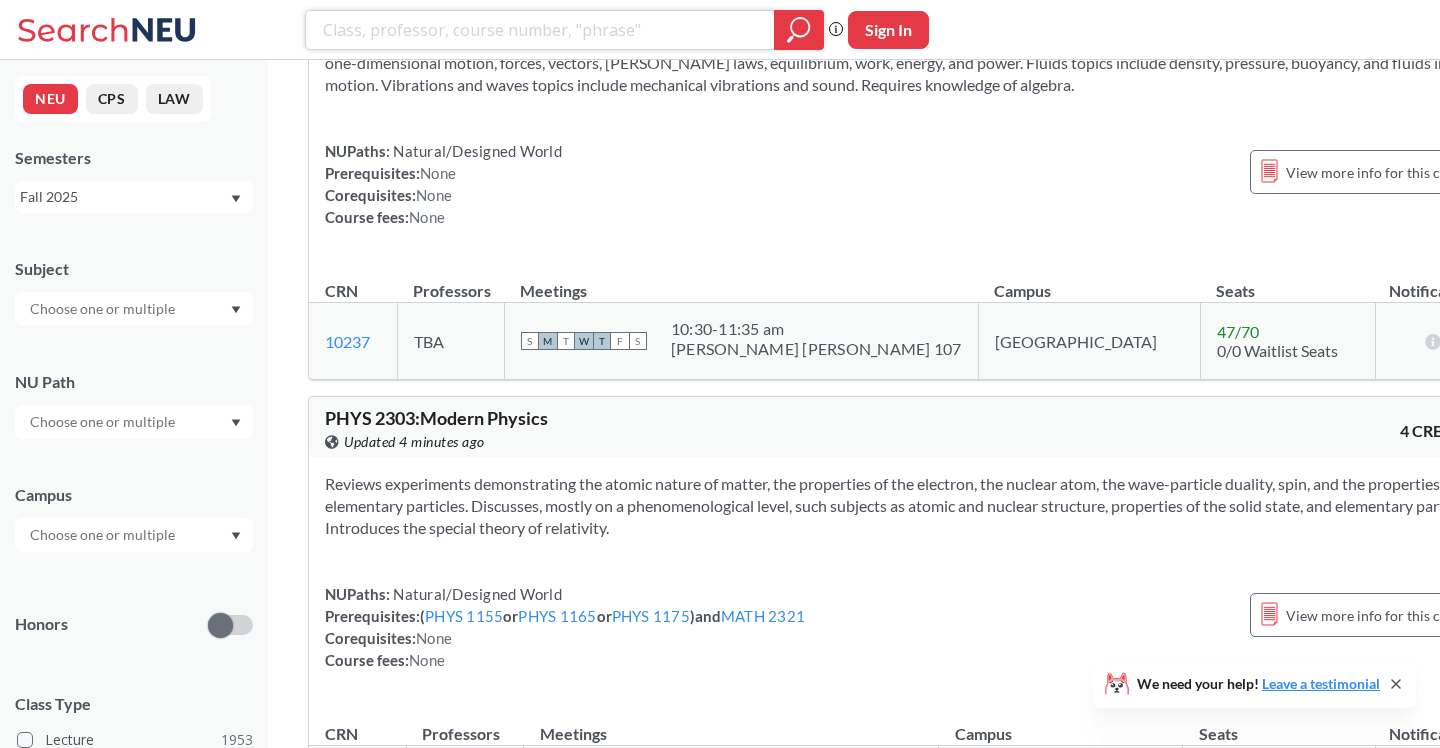type 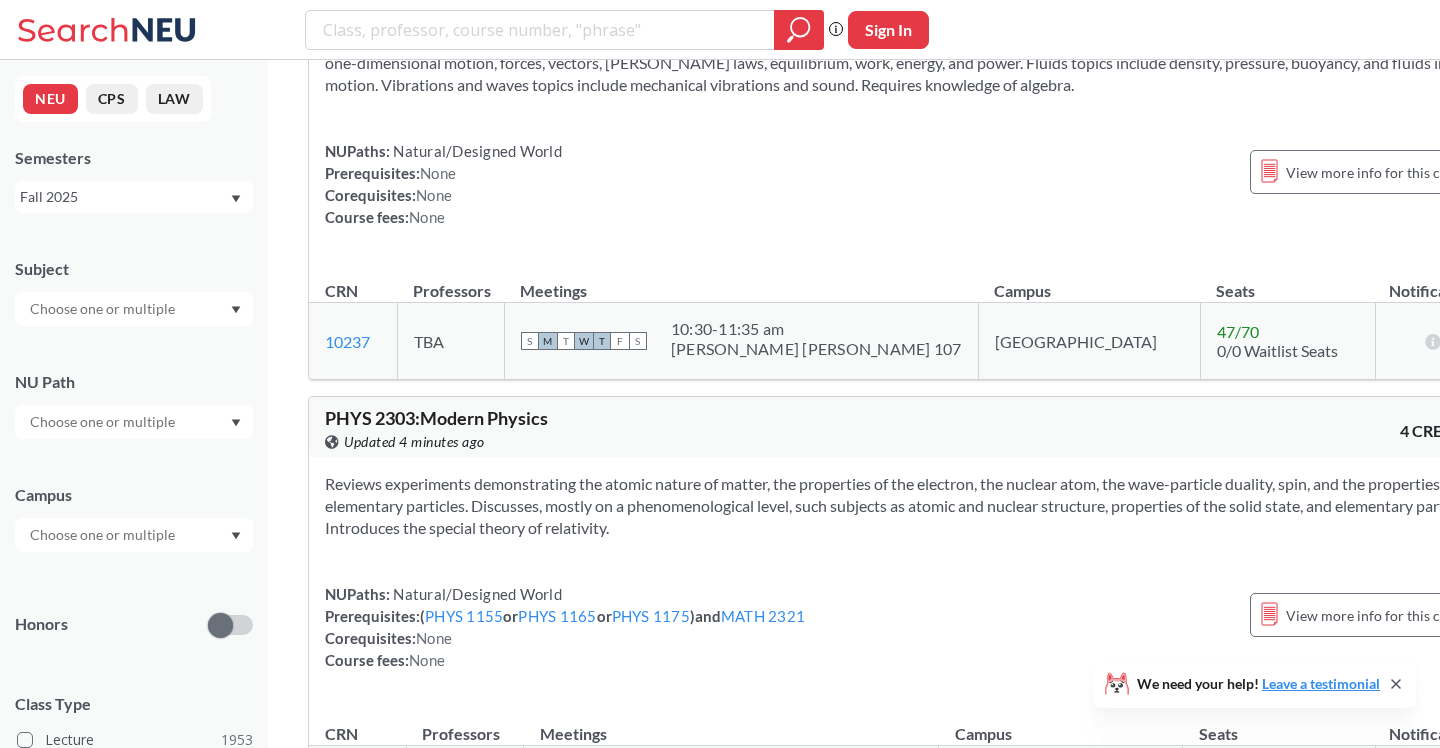 click at bounding box center [134, 309] 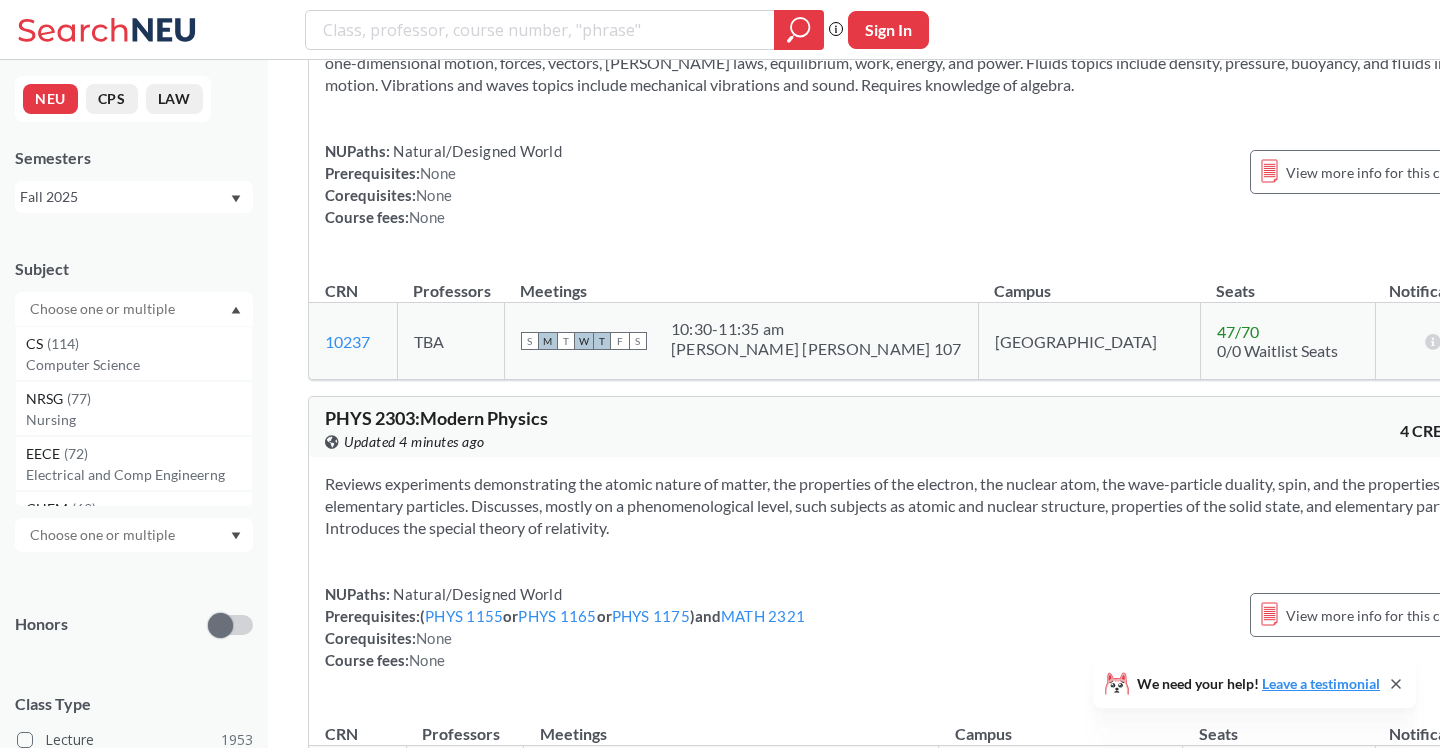 click at bounding box center (134, 309) 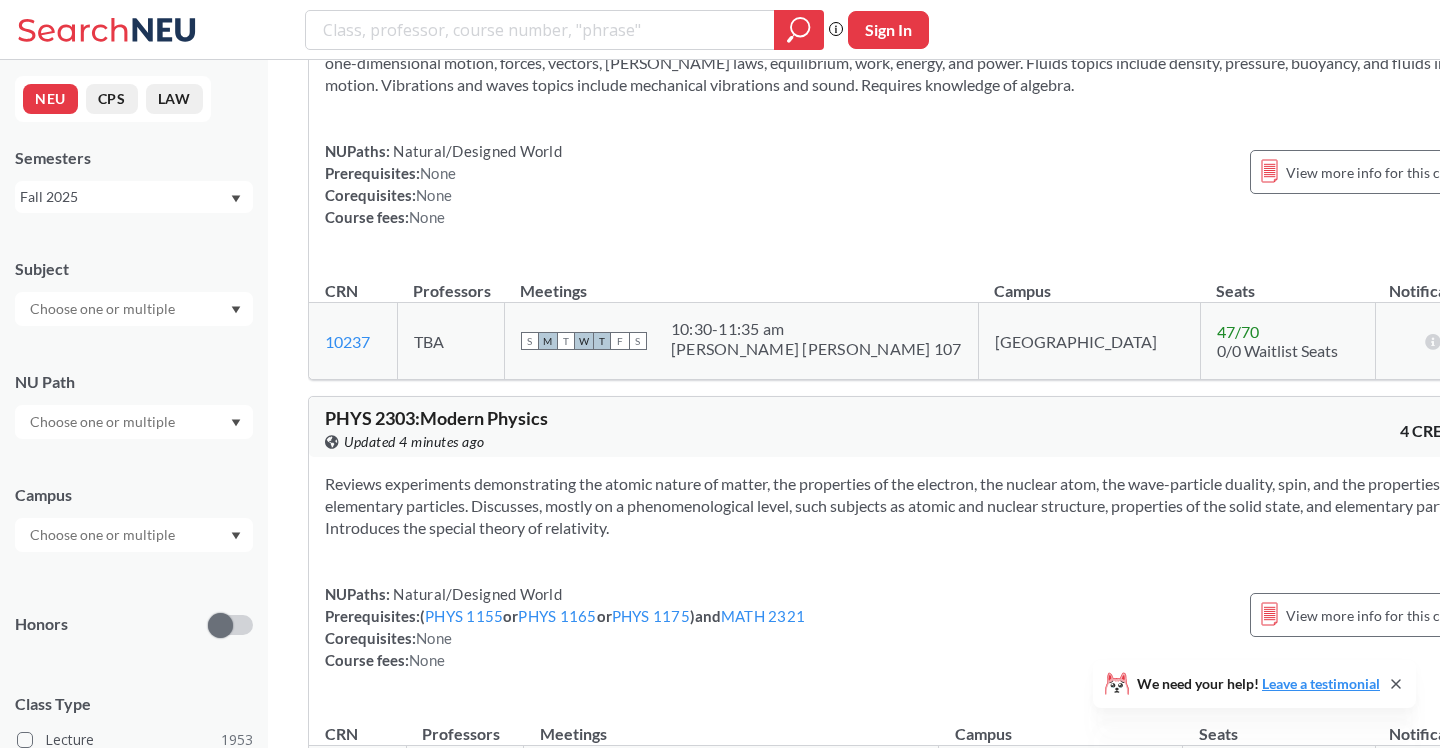 click at bounding box center (104, 422) 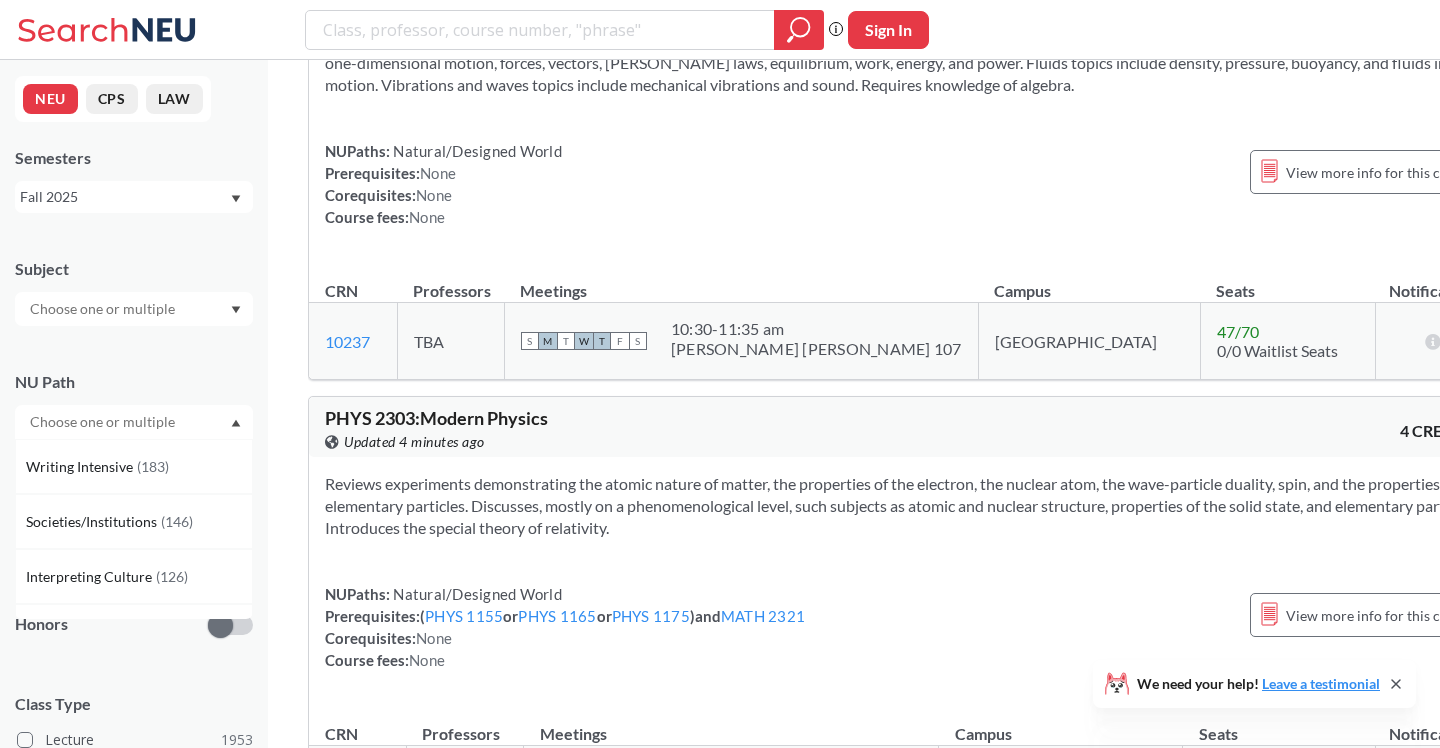 click at bounding box center (104, 422) 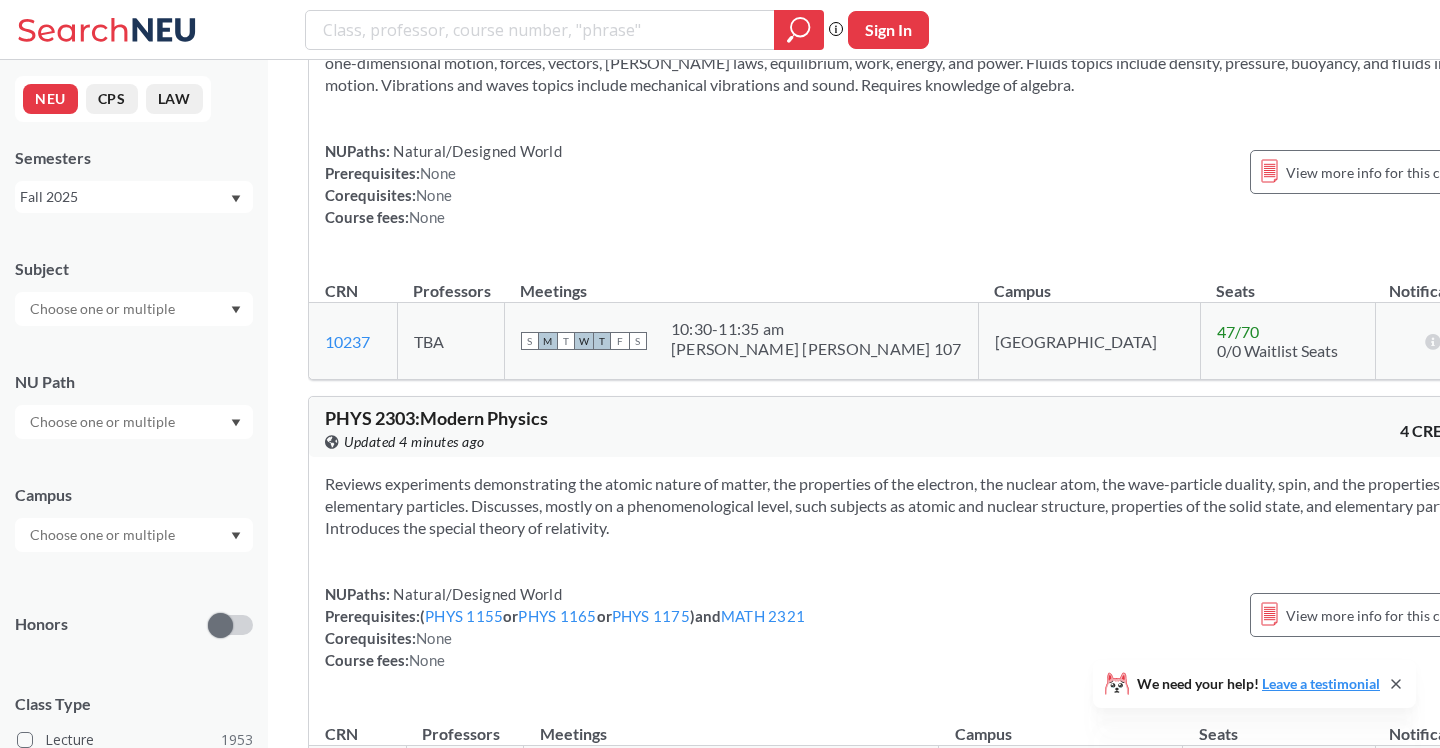 click on "NU Path" at bounding box center [134, 395] 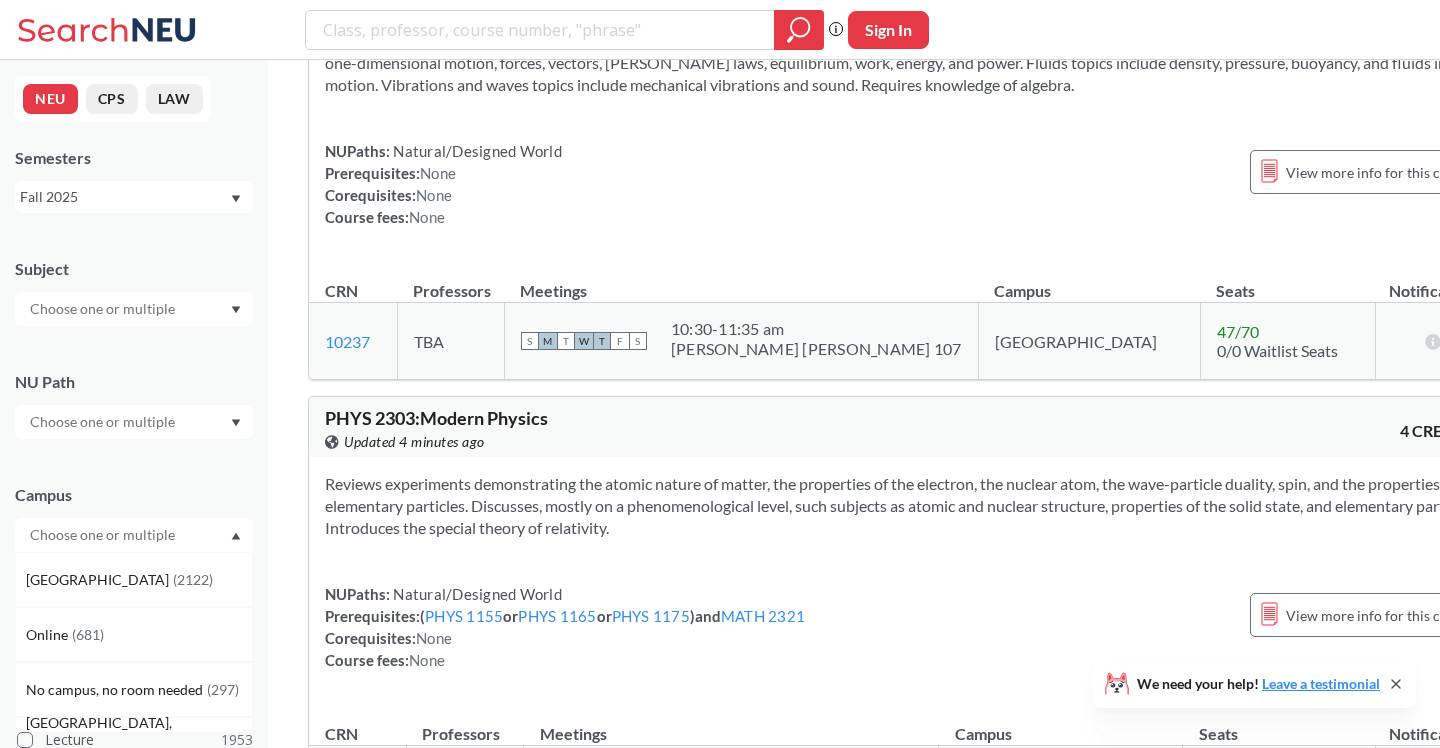 click at bounding box center (134, 535) 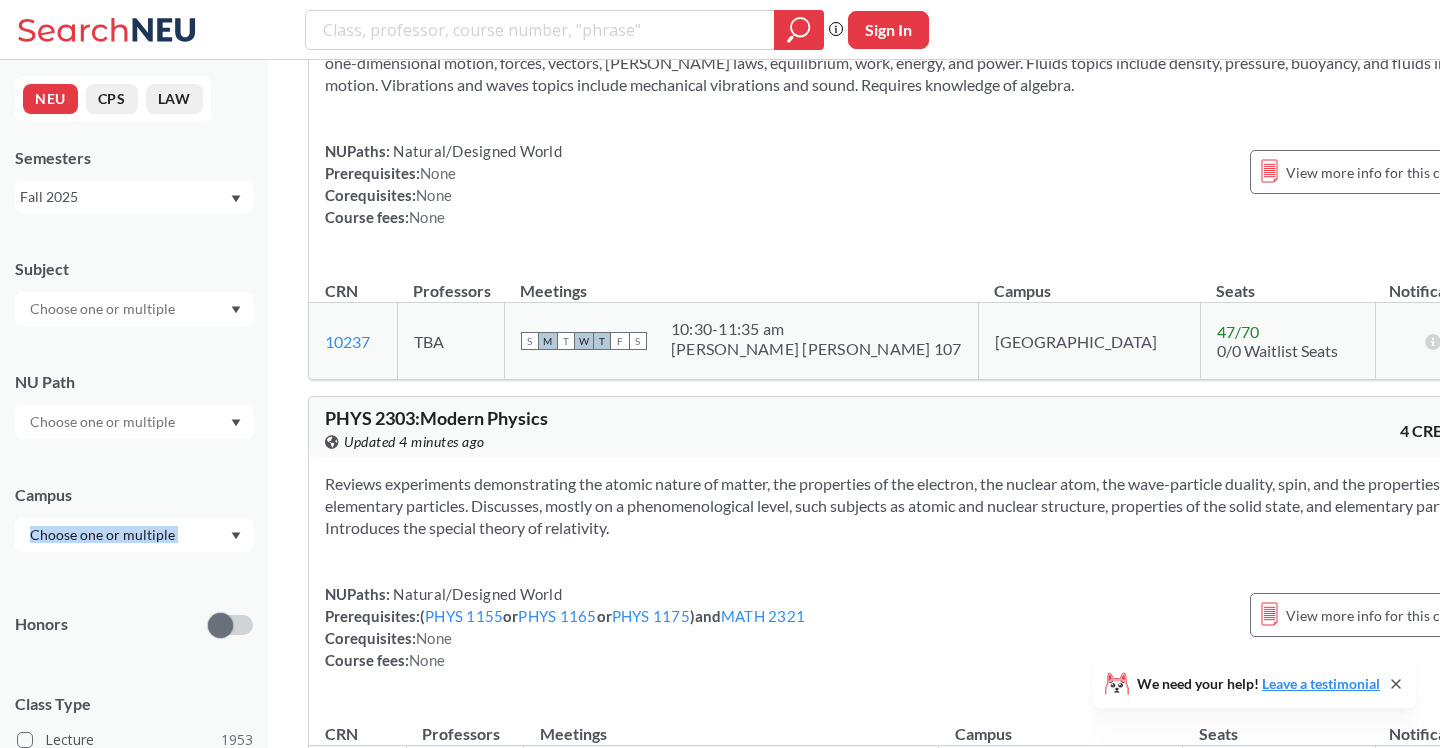 click at bounding box center [134, 535] 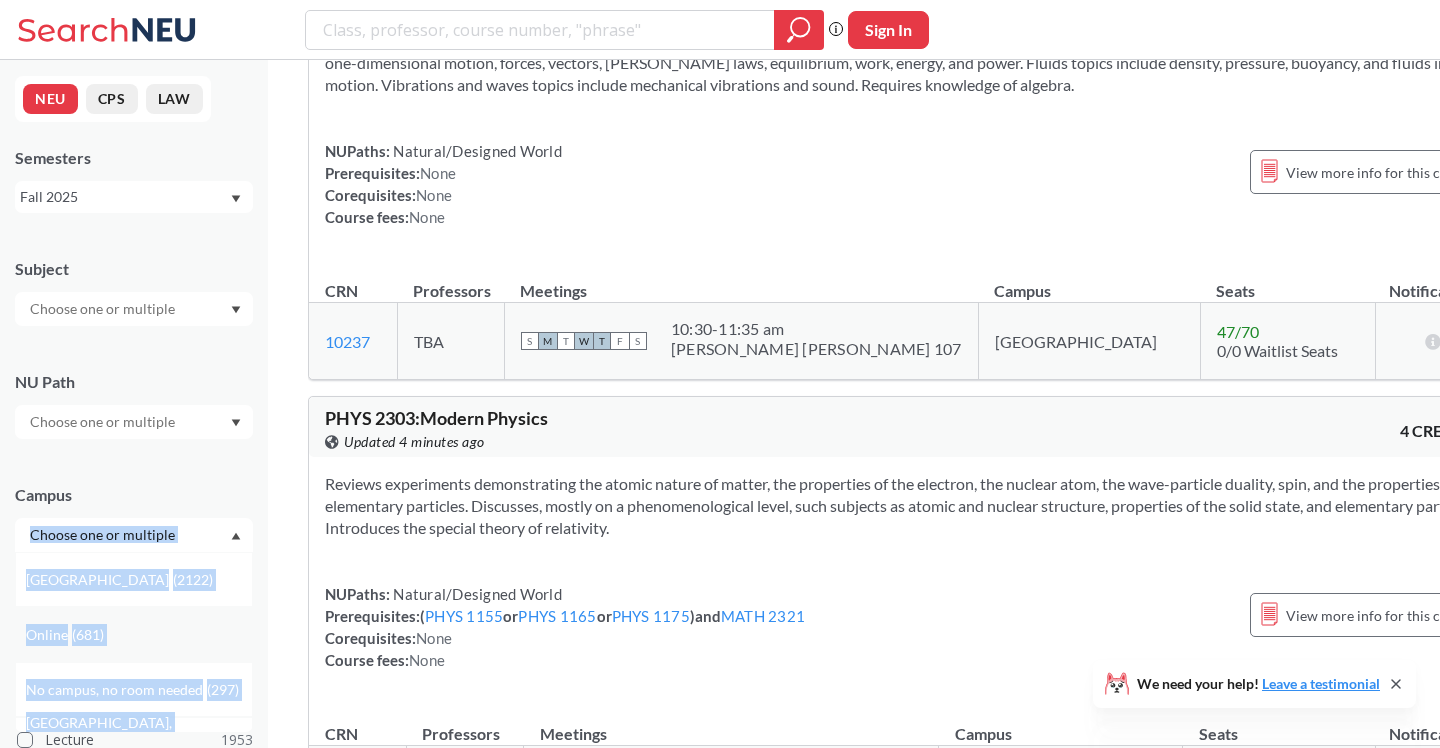 click on "Online ( 681 )" at bounding box center [134, 634] 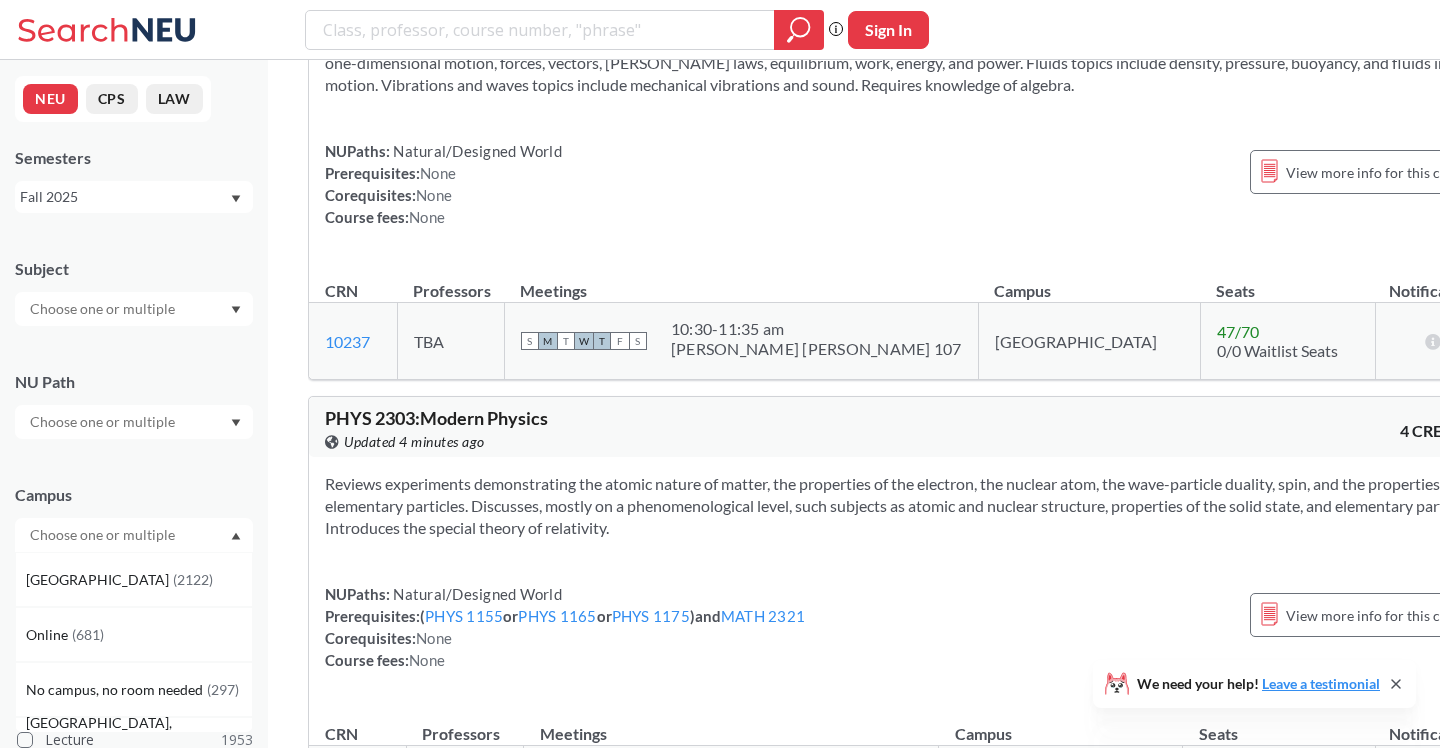 scroll, scrollTop: 0, scrollLeft: 0, axis: both 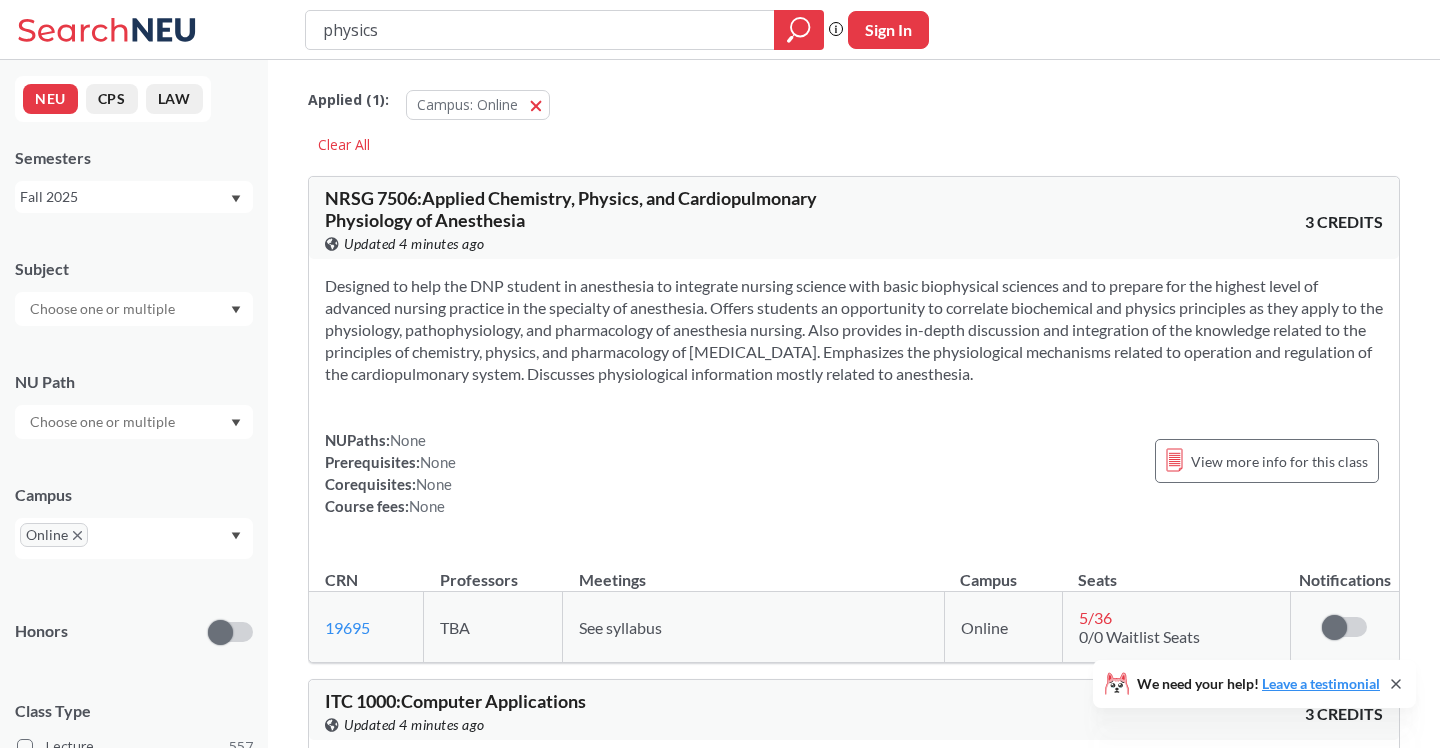 click on "Designed to help the DNP student in anesthesia to integrate nursing science with basic biophysical sciences and to prepare for the highest level of advanced nursing practice in the specialty of anesthesia. Offers students an opportunity to correlate biochemical and physics principles as they apply to the physiology, pathophysiology, and pharmacology of anesthesia nursing. Also provides in-depth discussion and integration of the knowledge related to the principles of chemistry, physics, and pharmacology of [MEDICAL_DATA]. Emphasizes the physiological mechanisms related to operation and regulation of the cardiopulmonary system. Discusses physiological information mostly related to anesthesia.
NUPaths:  None Prerequisites:  None Corequisites:  None Course fees:  None View more info for this class" at bounding box center [854, 404] 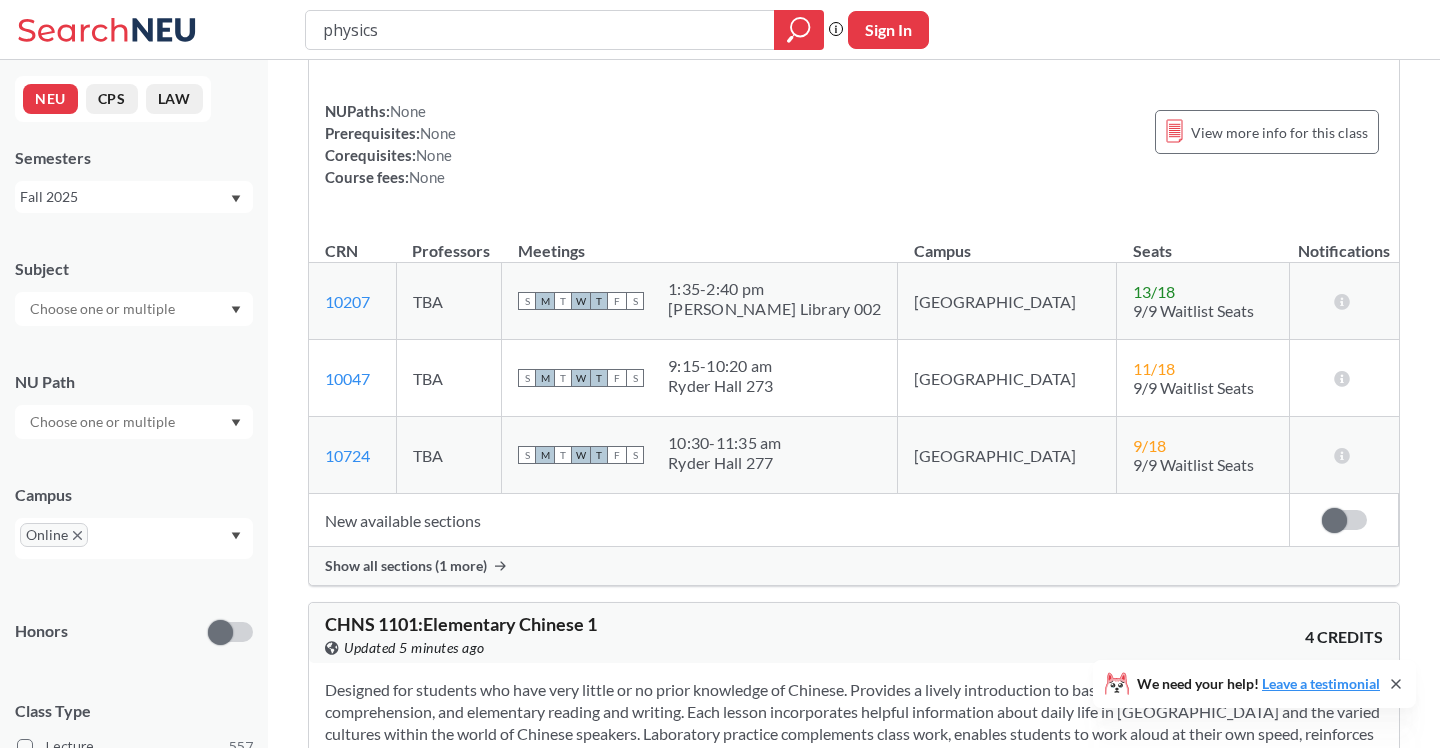 scroll, scrollTop: 12242, scrollLeft: 0, axis: vertical 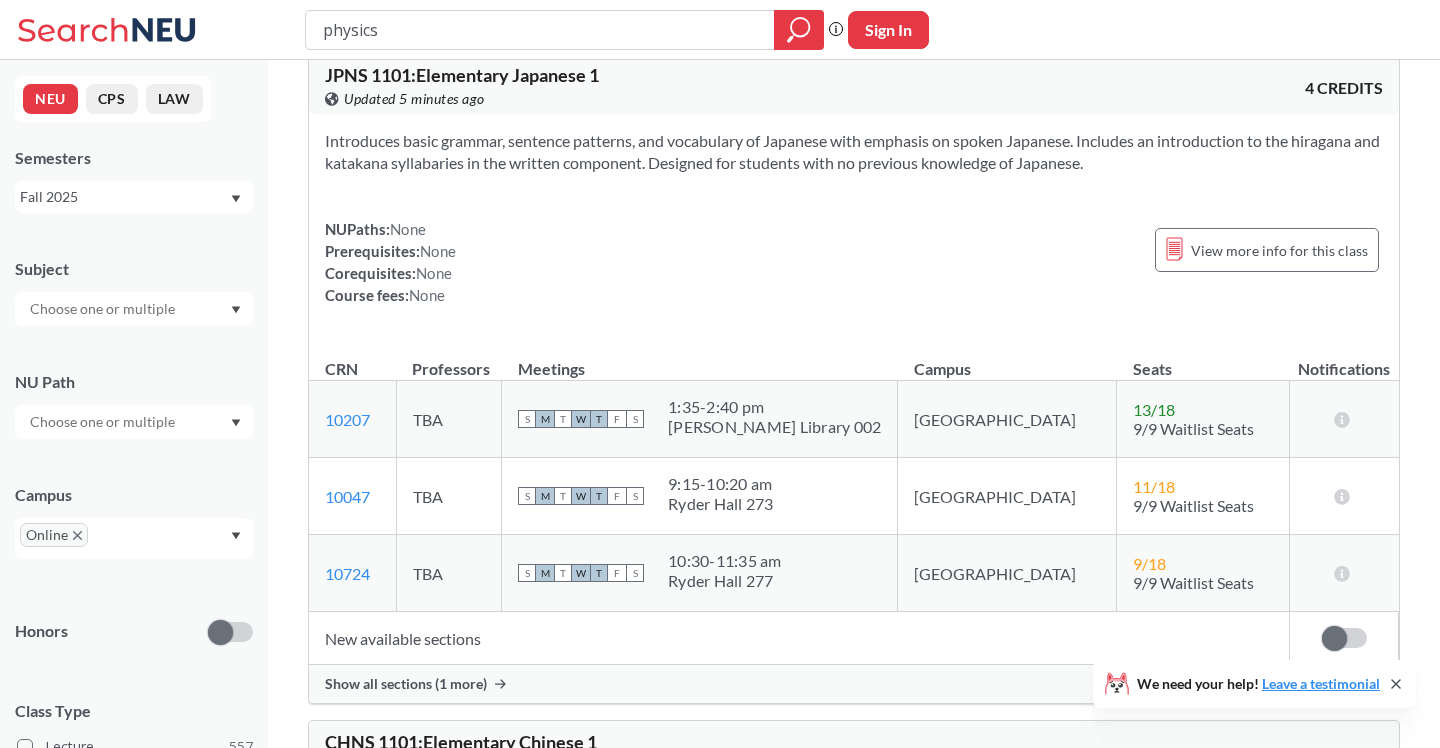 click on "Show all sections (1 more)" at bounding box center (406, 684) 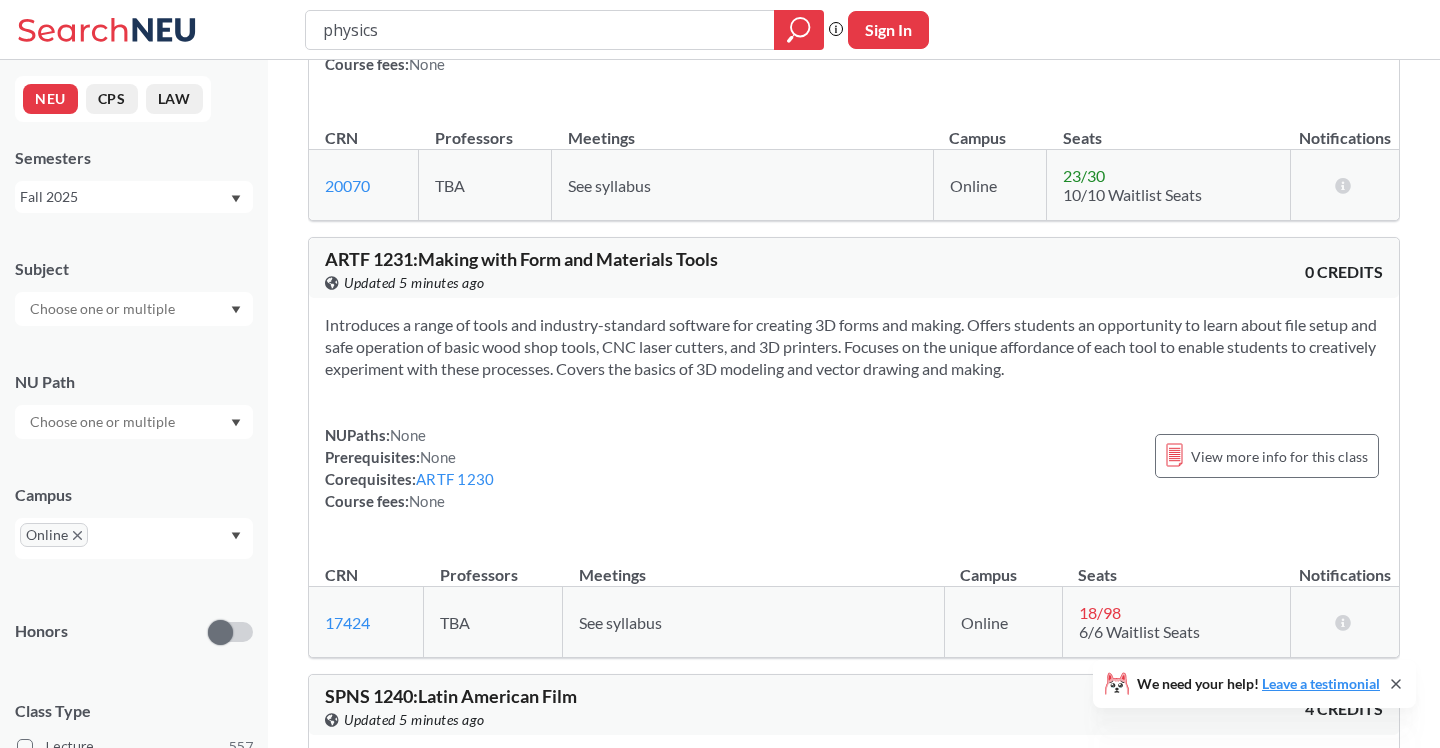 scroll, scrollTop: 40399, scrollLeft: 0, axis: vertical 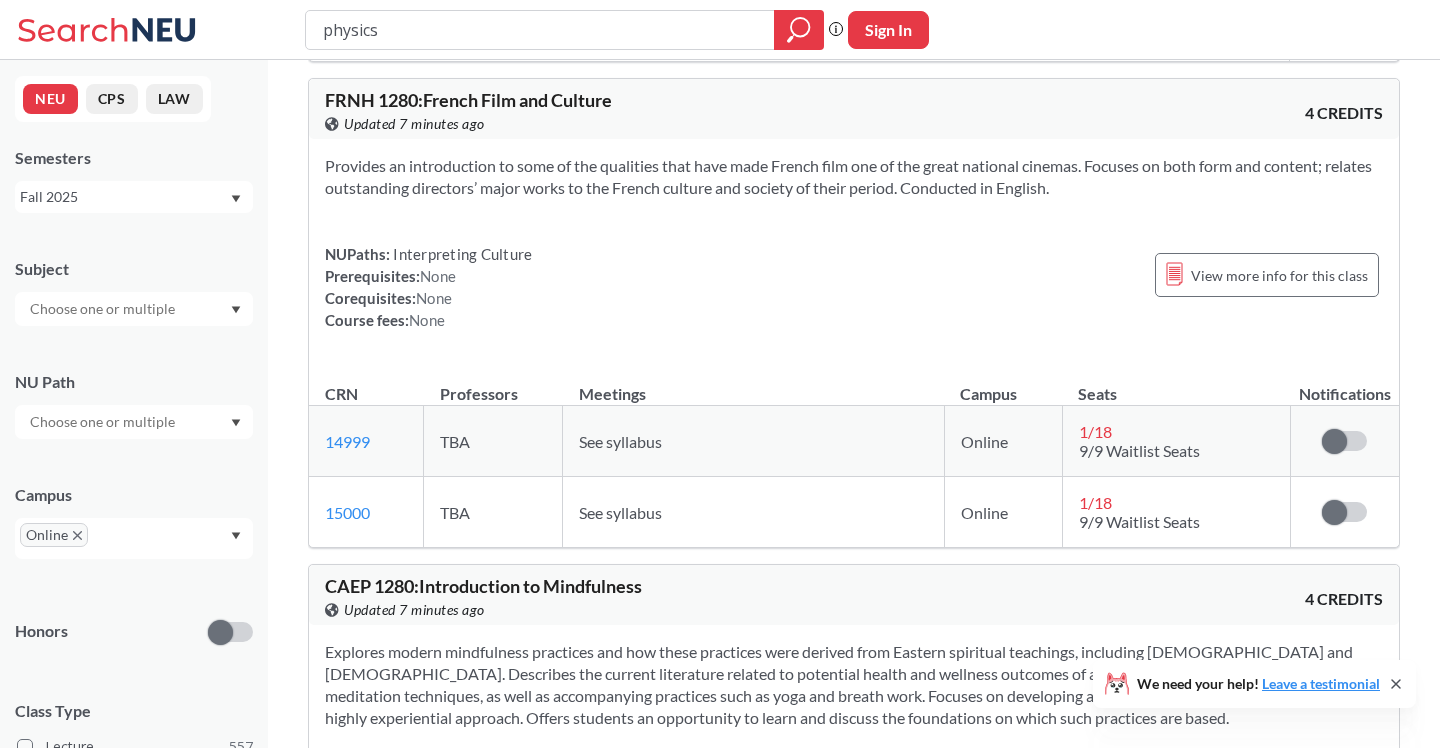 click on "Show all sections (1 more)" at bounding box center (406, 1239) 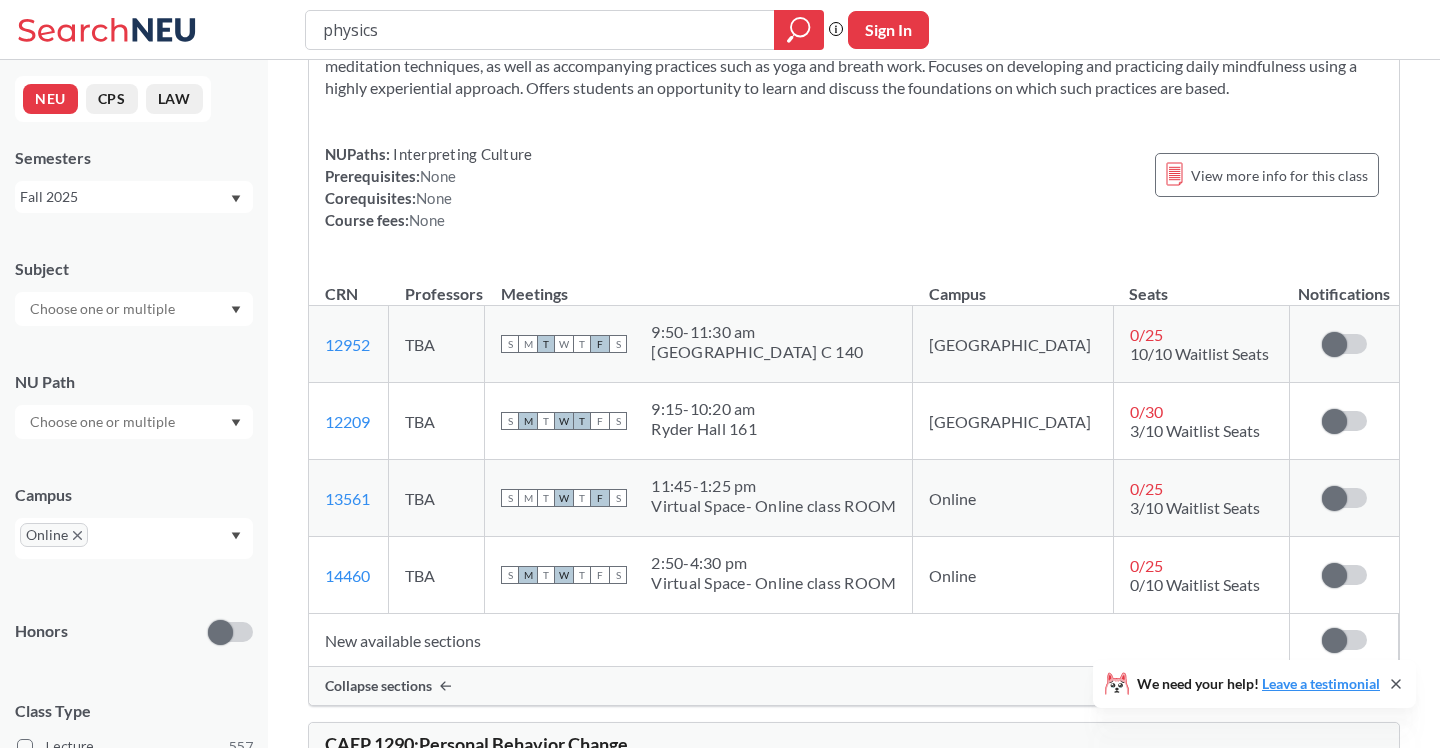 scroll, scrollTop: 44173, scrollLeft: 0, axis: vertical 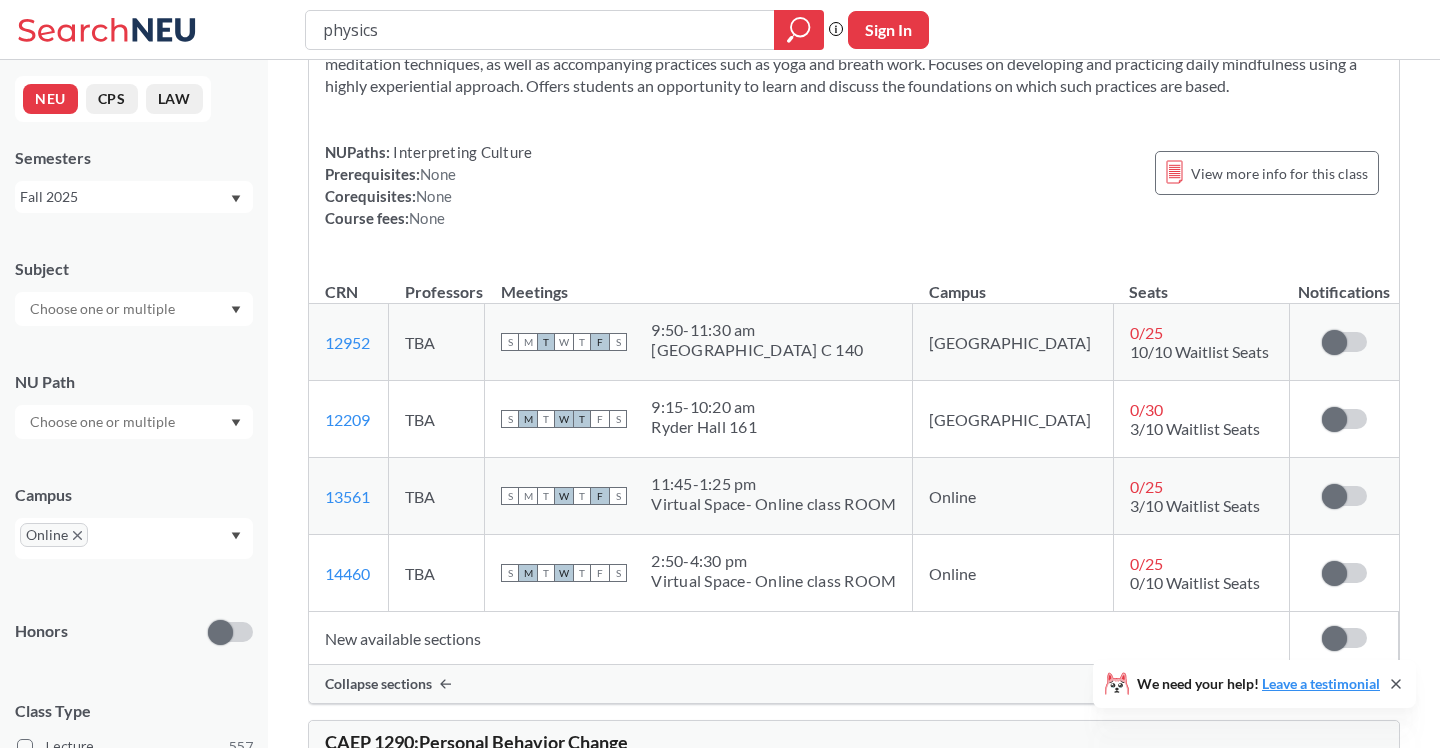 click on "Show all sections (1 more)" at bounding box center (406, 1377) 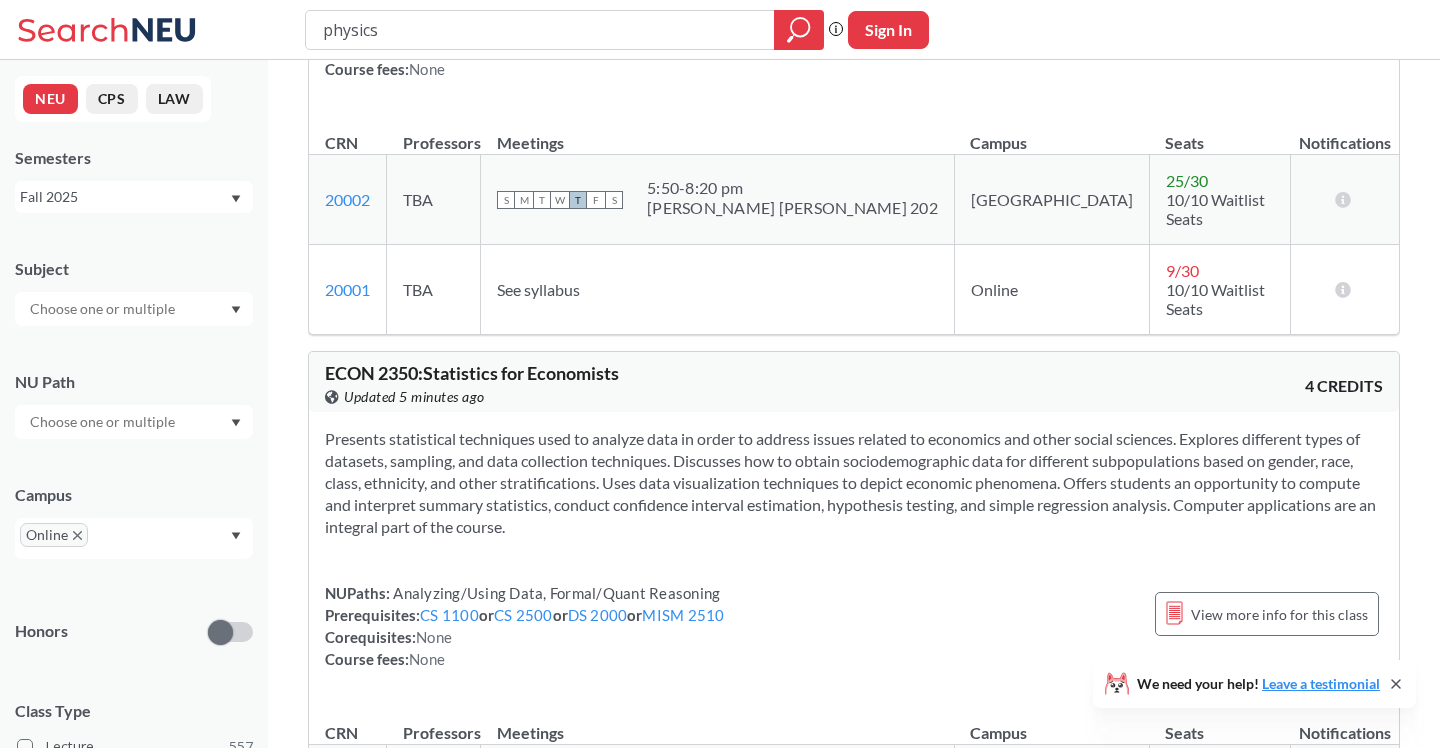 scroll, scrollTop: 86154, scrollLeft: 0, axis: vertical 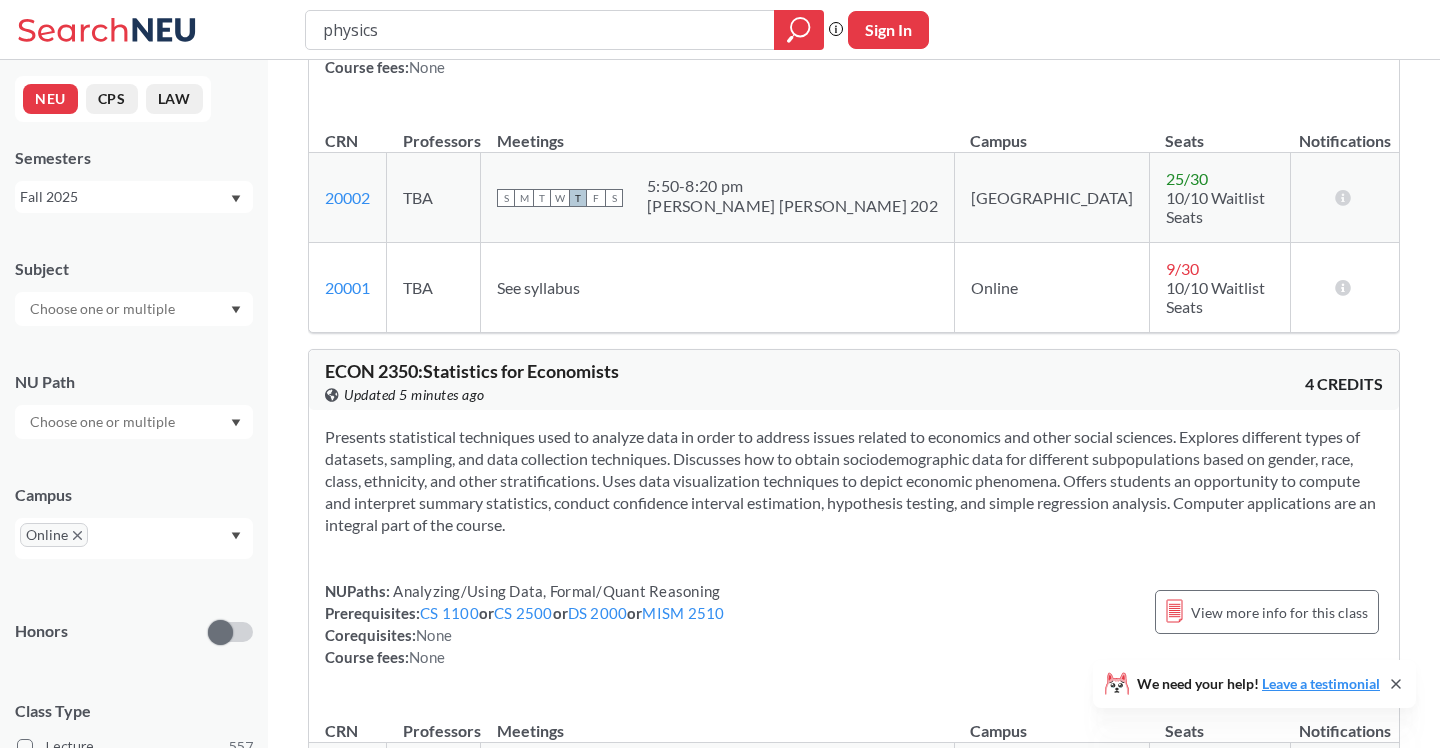 click on "Show all sections (13 more)" at bounding box center [410, 1675] 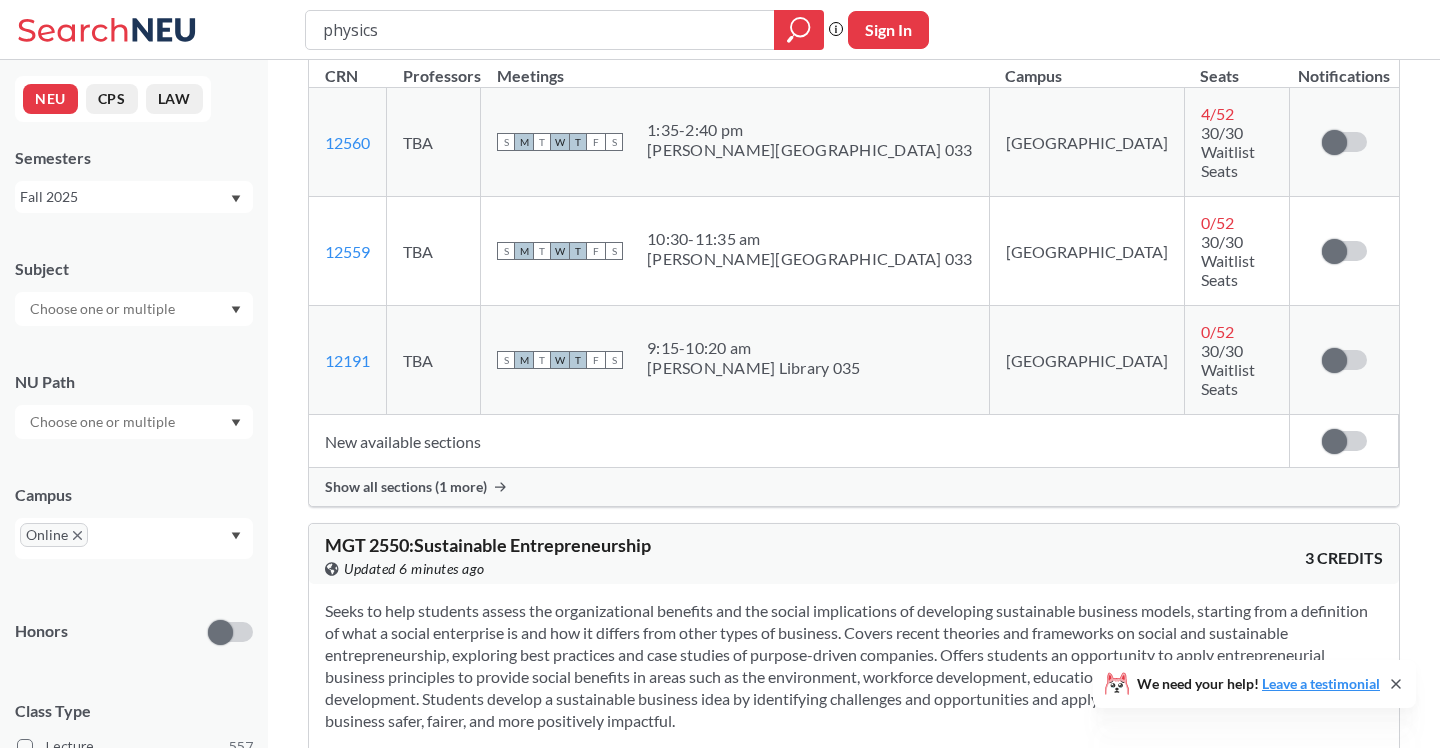 scroll, scrollTop: 95182, scrollLeft: 0, axis: vertical 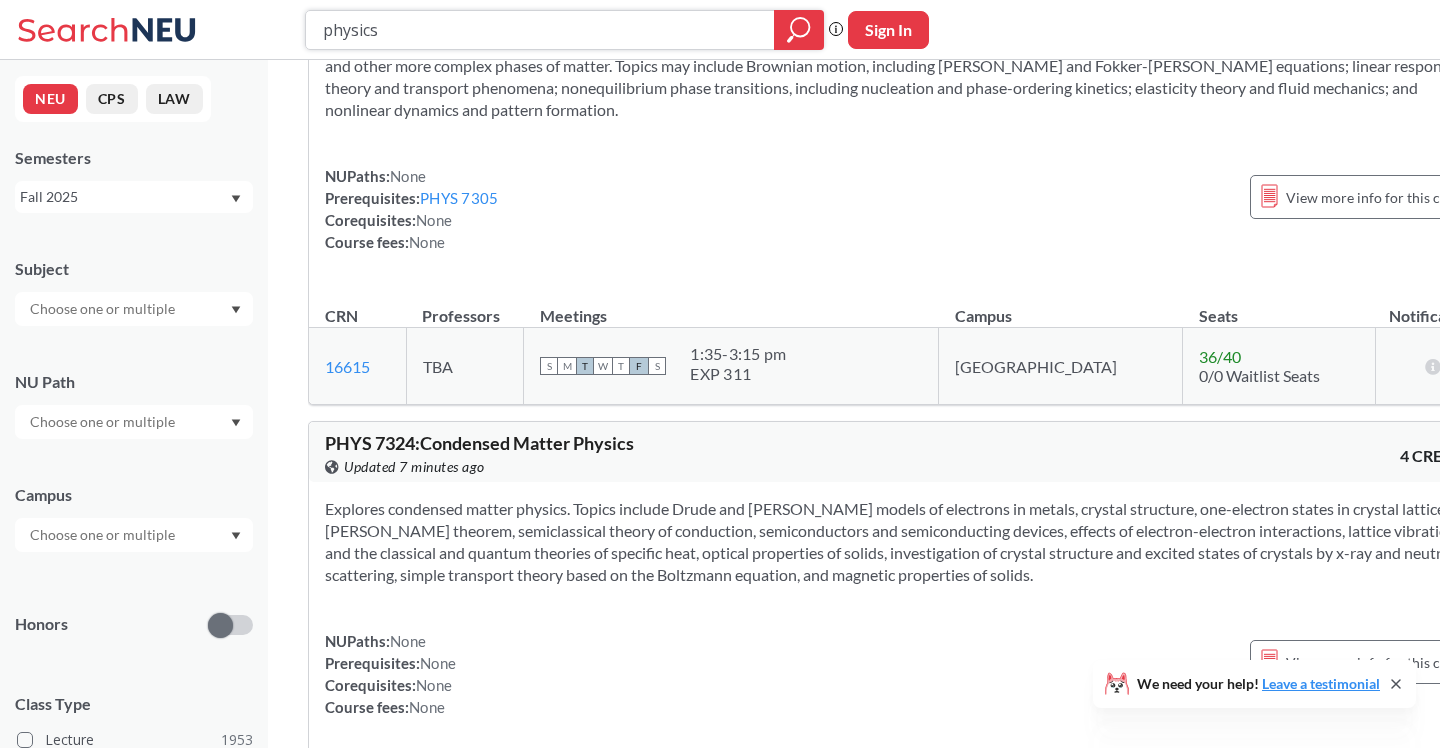 click on "physics" at bounding box center [540, 30] 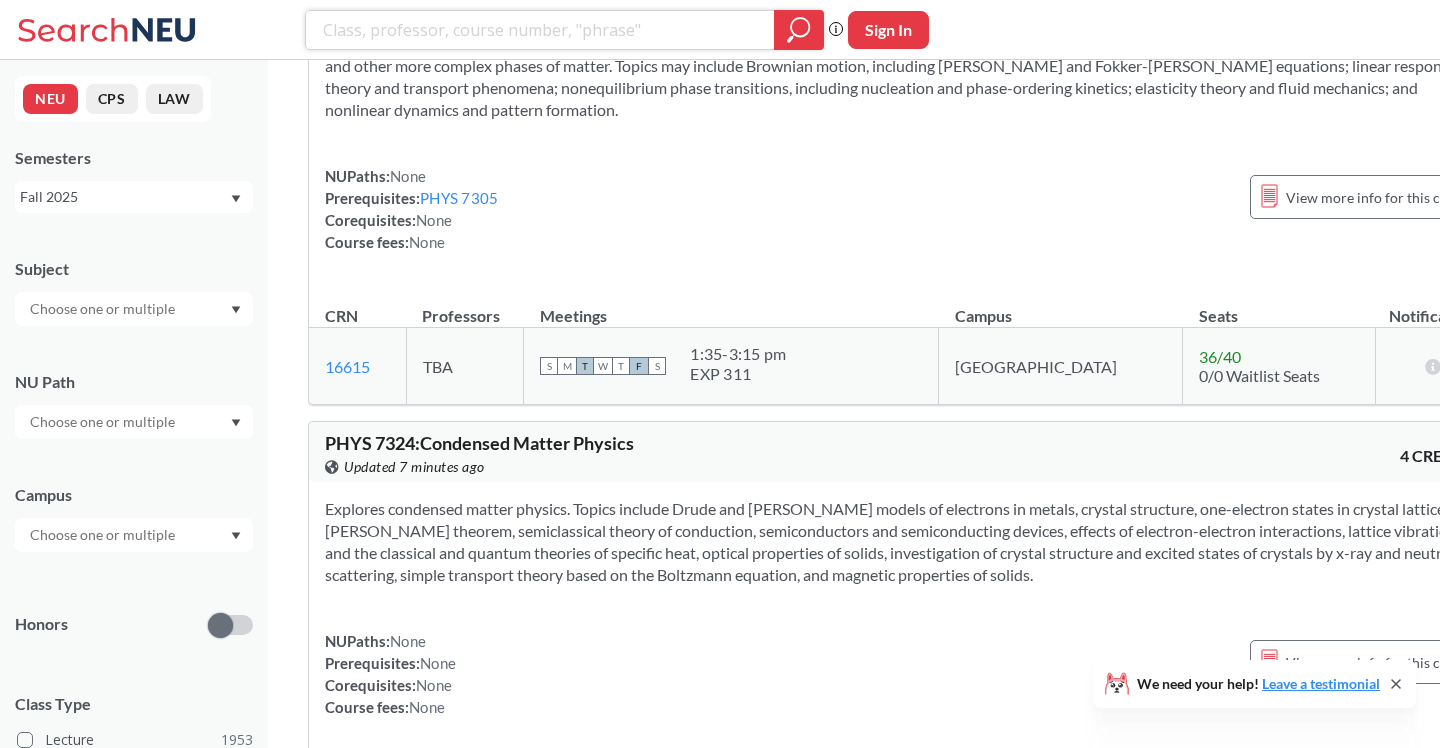 type 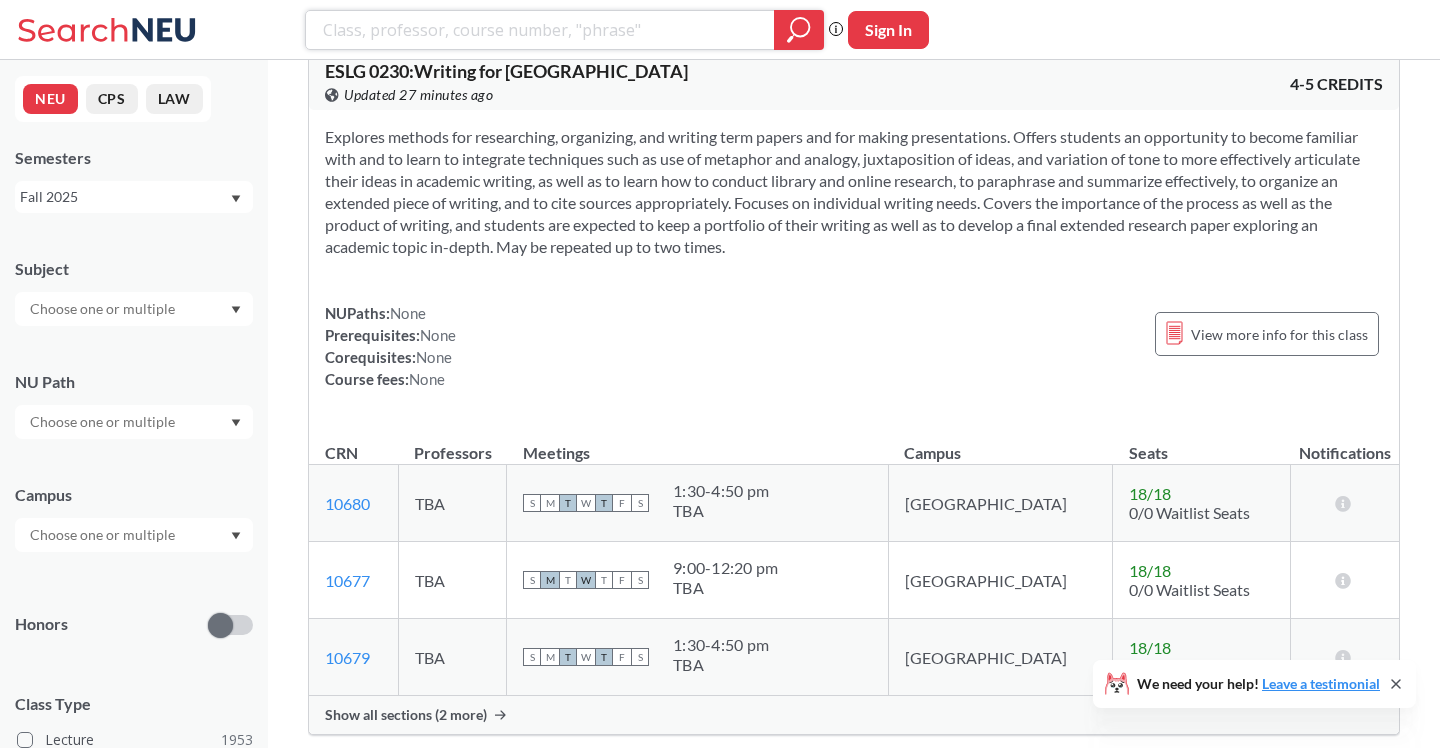 scroll, scrollTop: 0, scrollLeft: 0, axis: both 